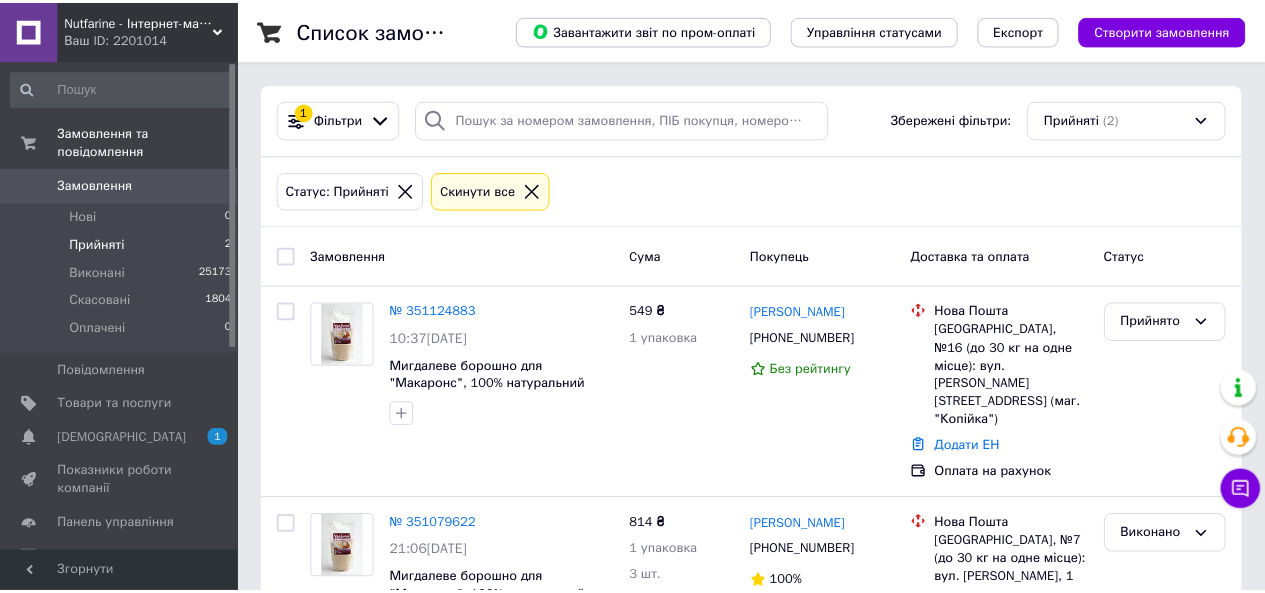 scroll, scrollTop: 0, scrollLeft: 0, axis: both 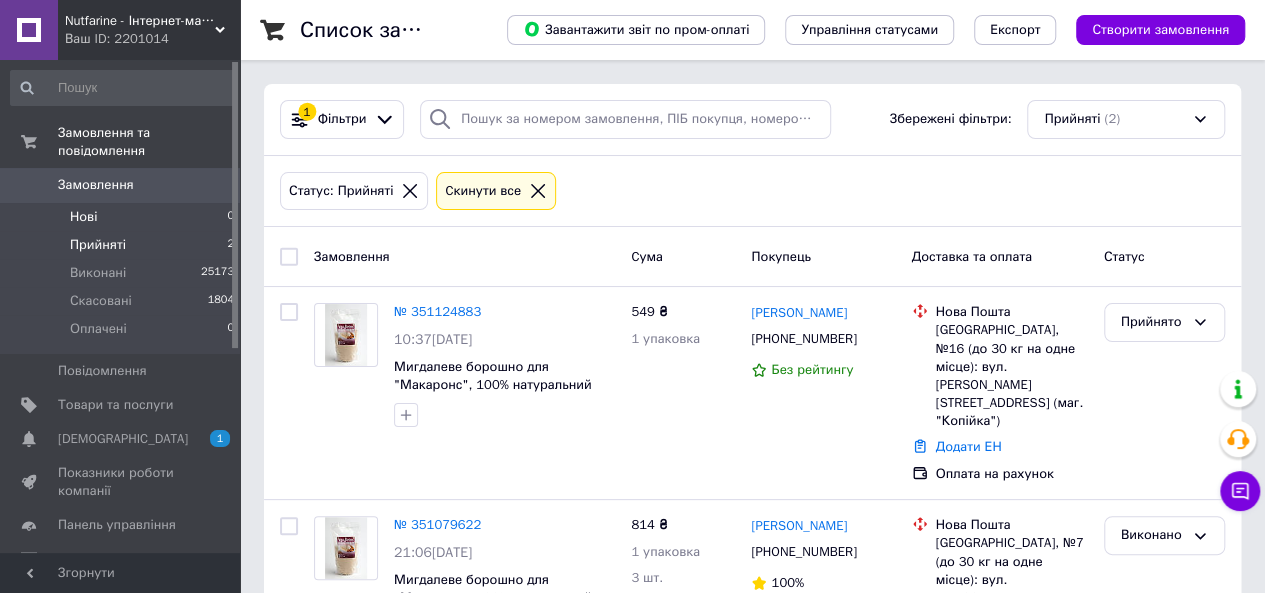 click on "Нові 0" at bounding box center [123, 217] 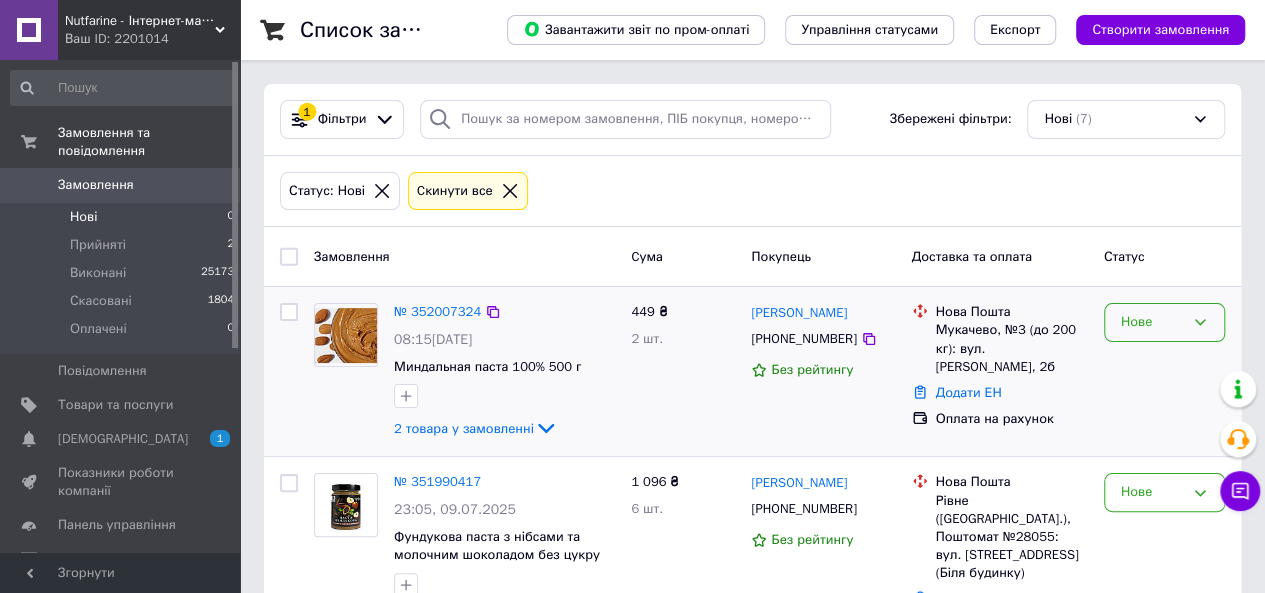 click on "Нове" at bounding box center [1152, 322] 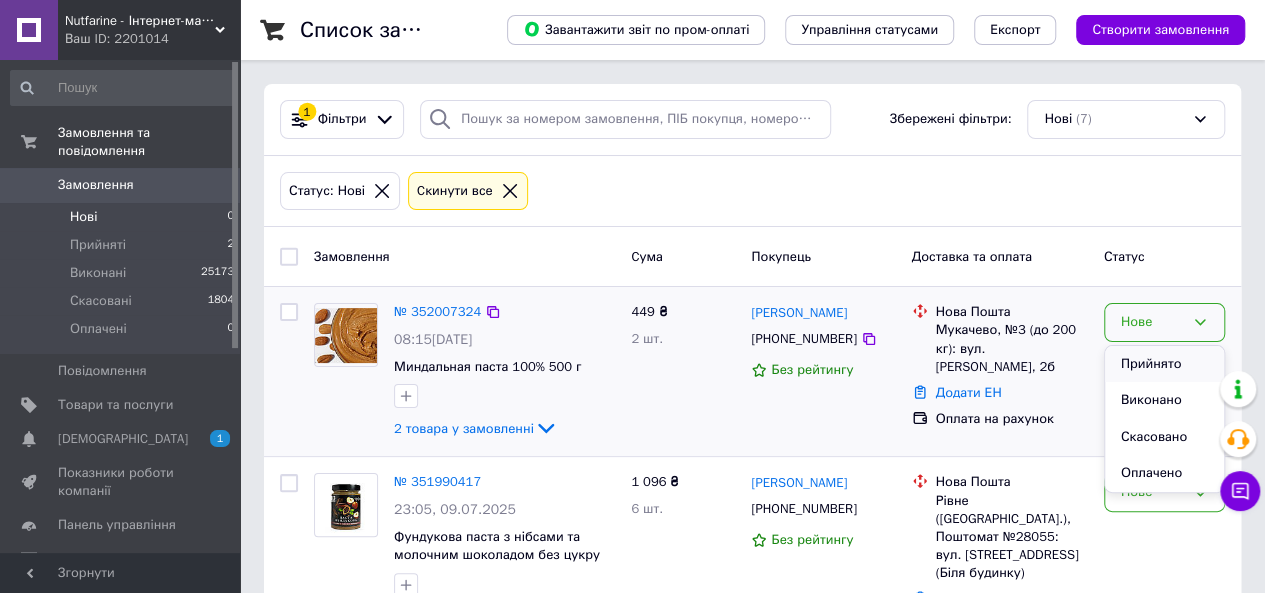 click on "Прийнято" at bounding box center (1164, 364) 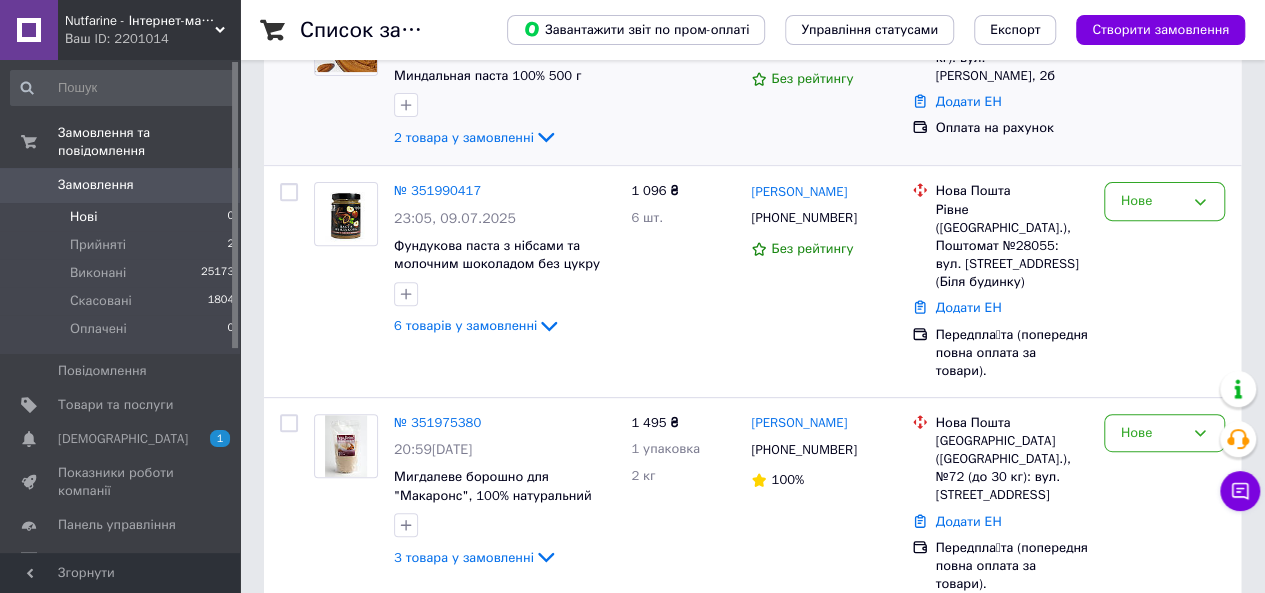 scroll, scrollTop: 300, scrollLeft: 0, axis: vertical 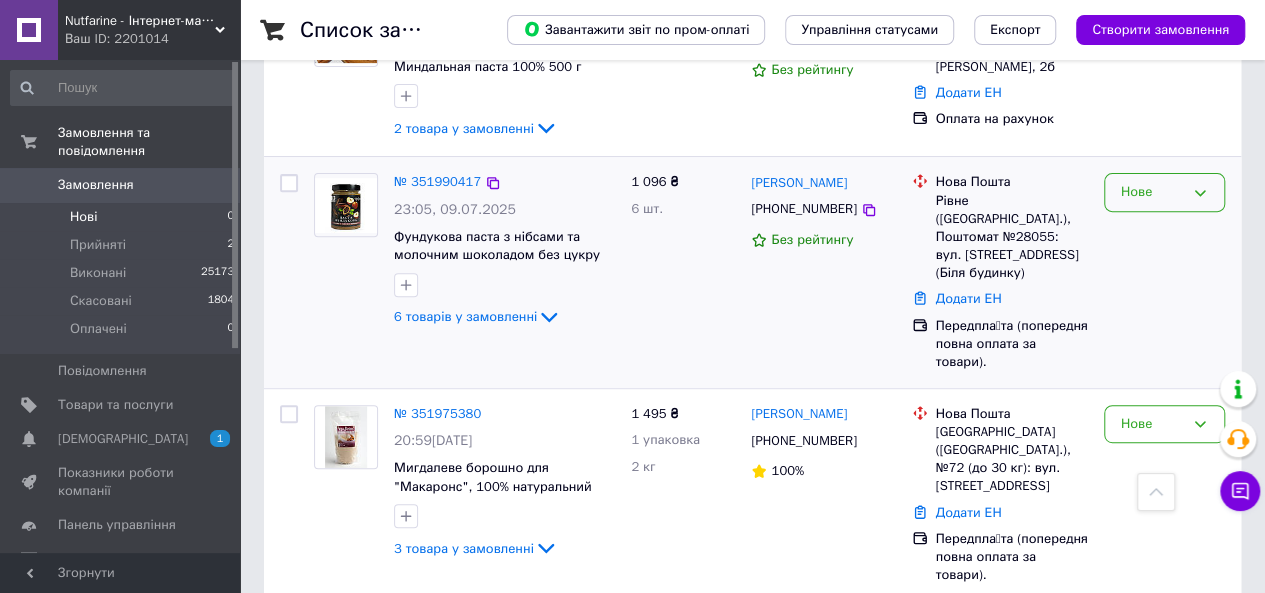 click on "Нове" at bounding box center (1152, 192) 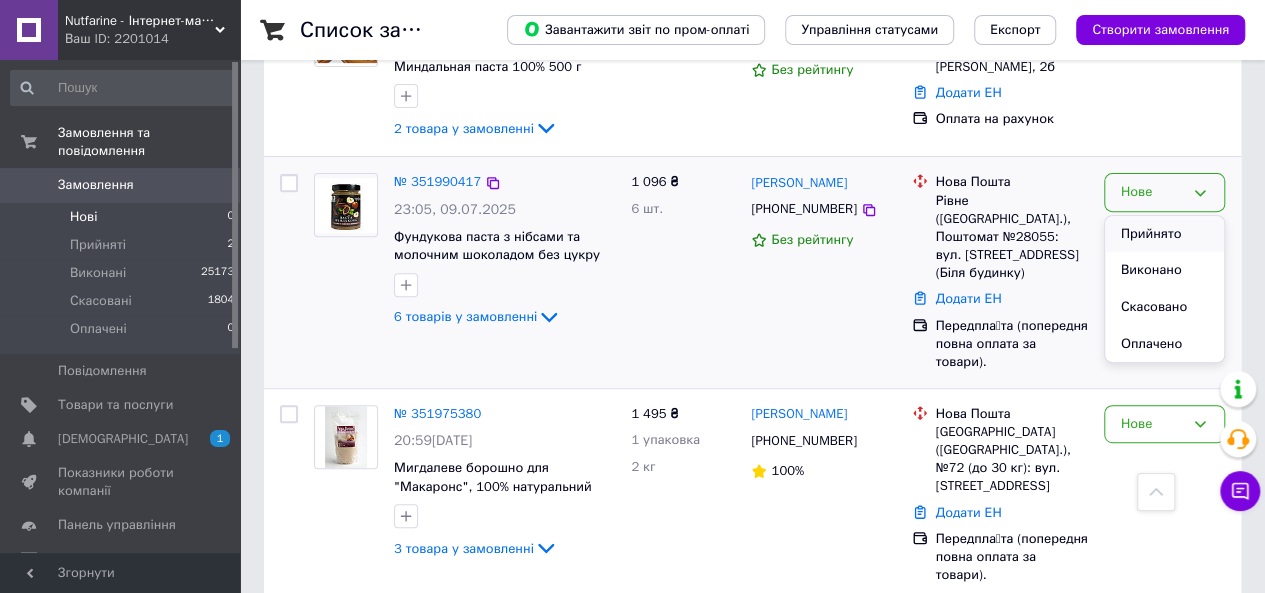 click on "Прийнято" at bounding box center [1164, 234] 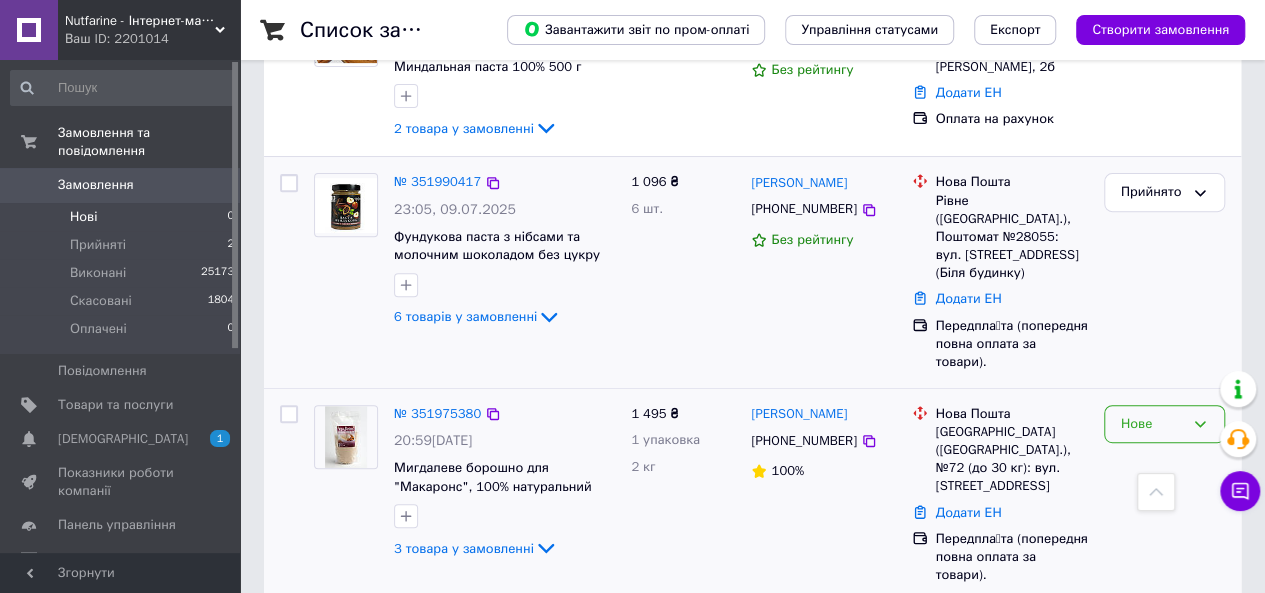 click on "Нове" at bounding box center [1152, 424] 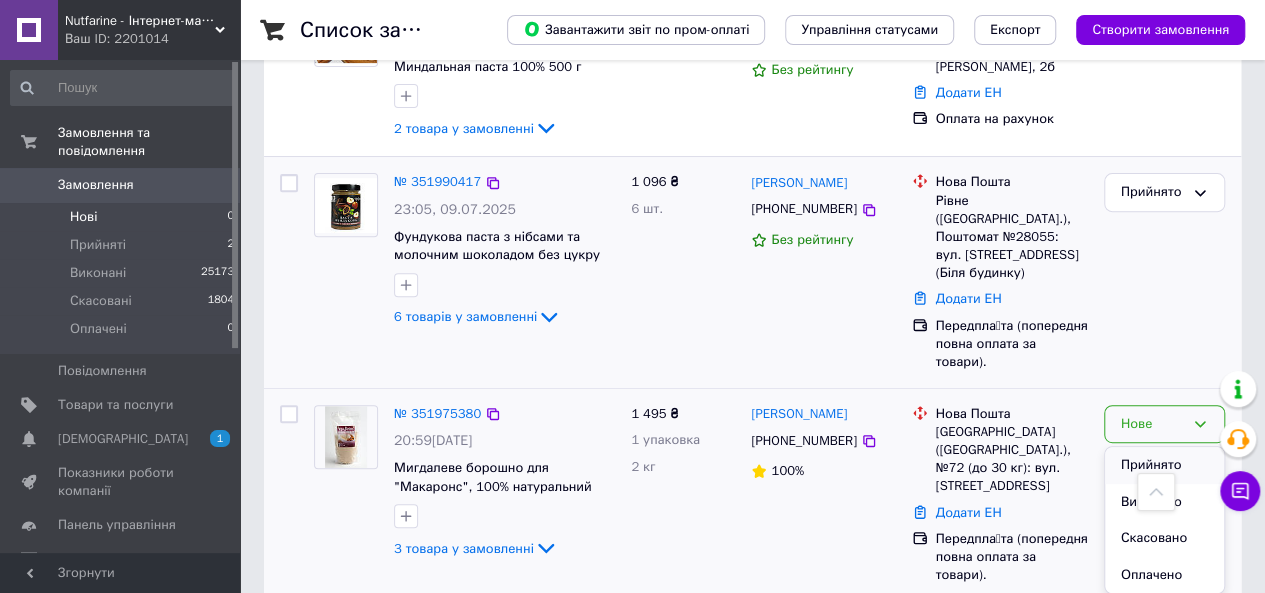 click on "Прийнято" at bounding box center (1164, 465) 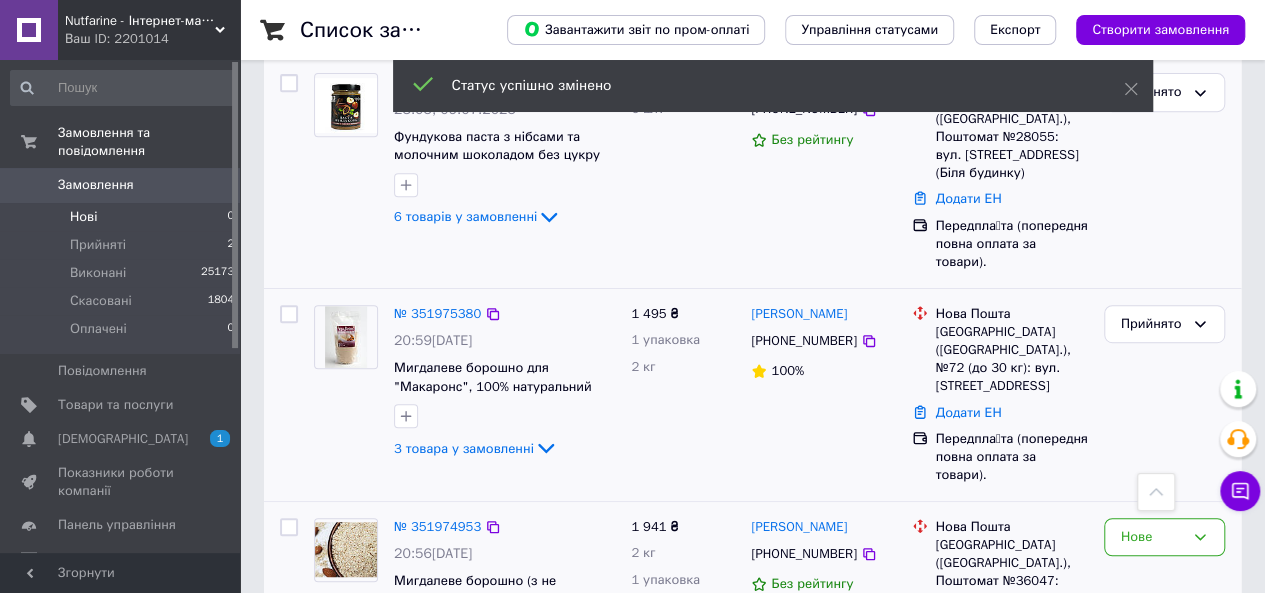 scroll, scrollTop: 500, scrollLeft: 0, axis: vertical 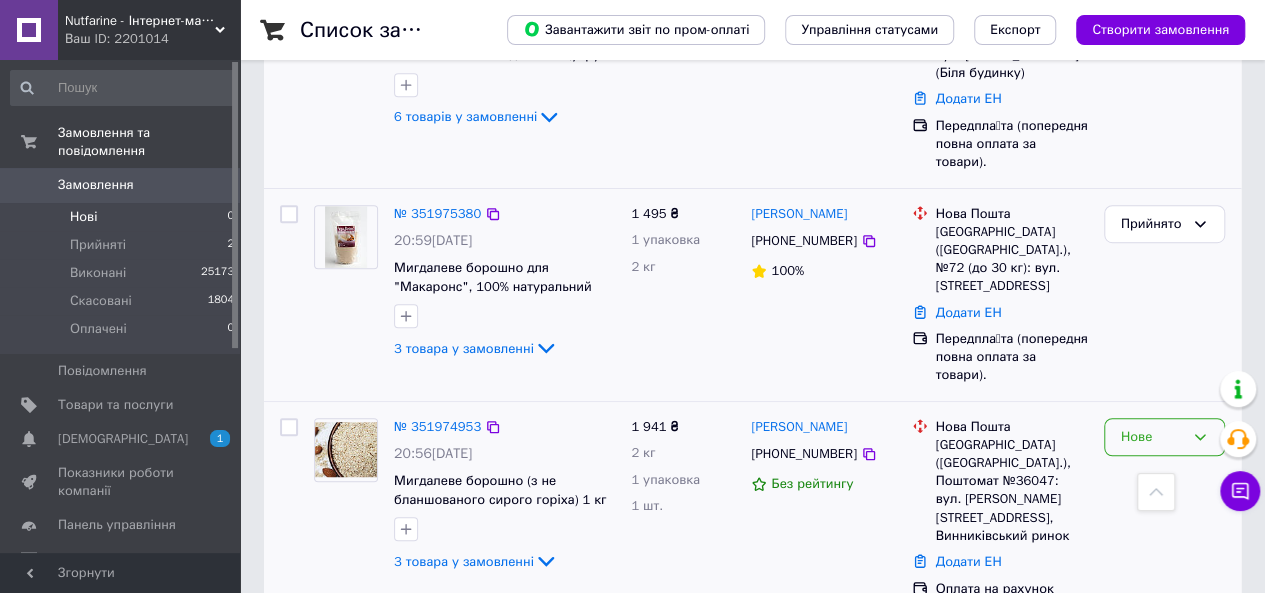 click on "Нове" at bounding box center [1152, 437] 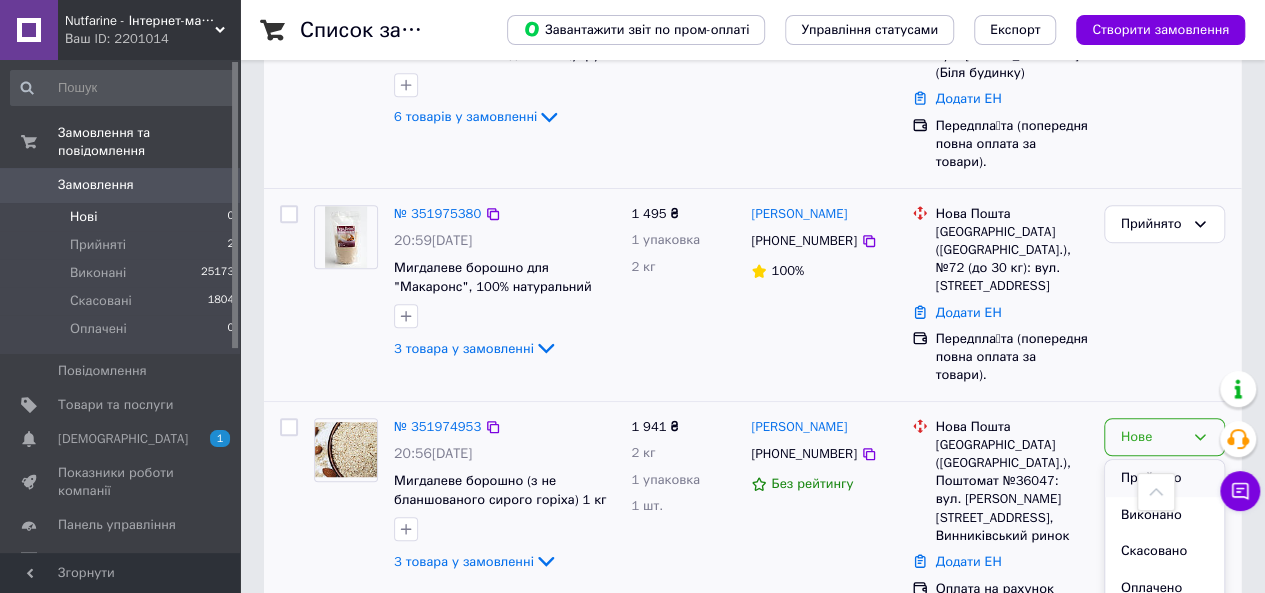 click on "Прийнято" at bounding box center [1164, 478] 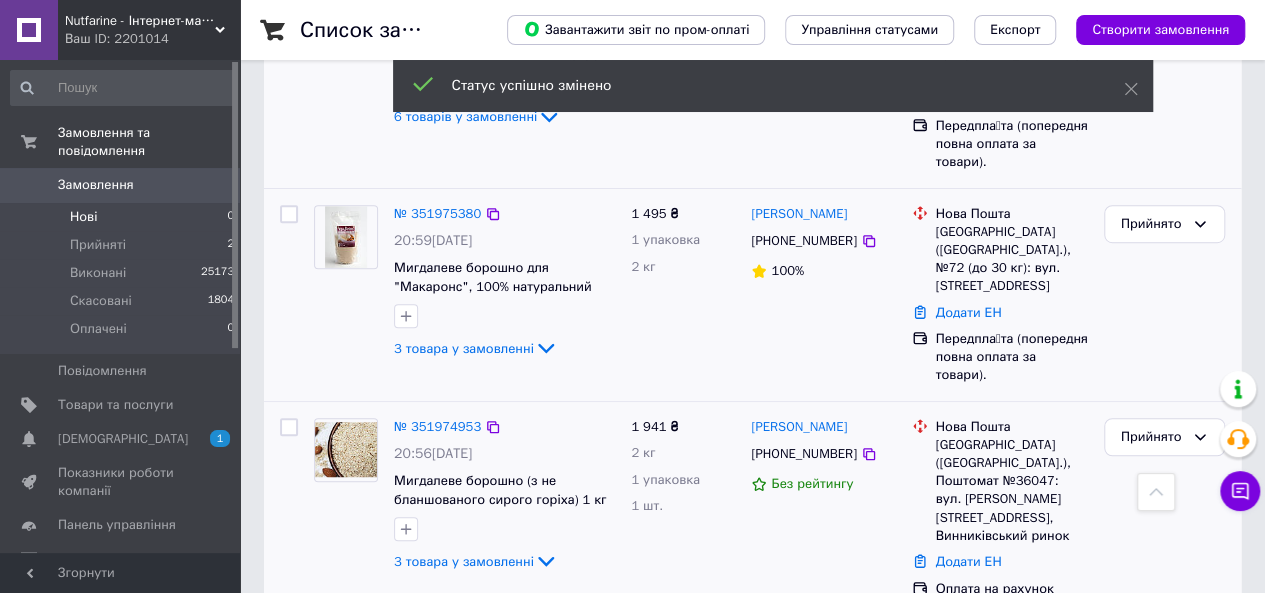 scroll, scrollTop: 700, scrollLeft: 0, axis: vertical 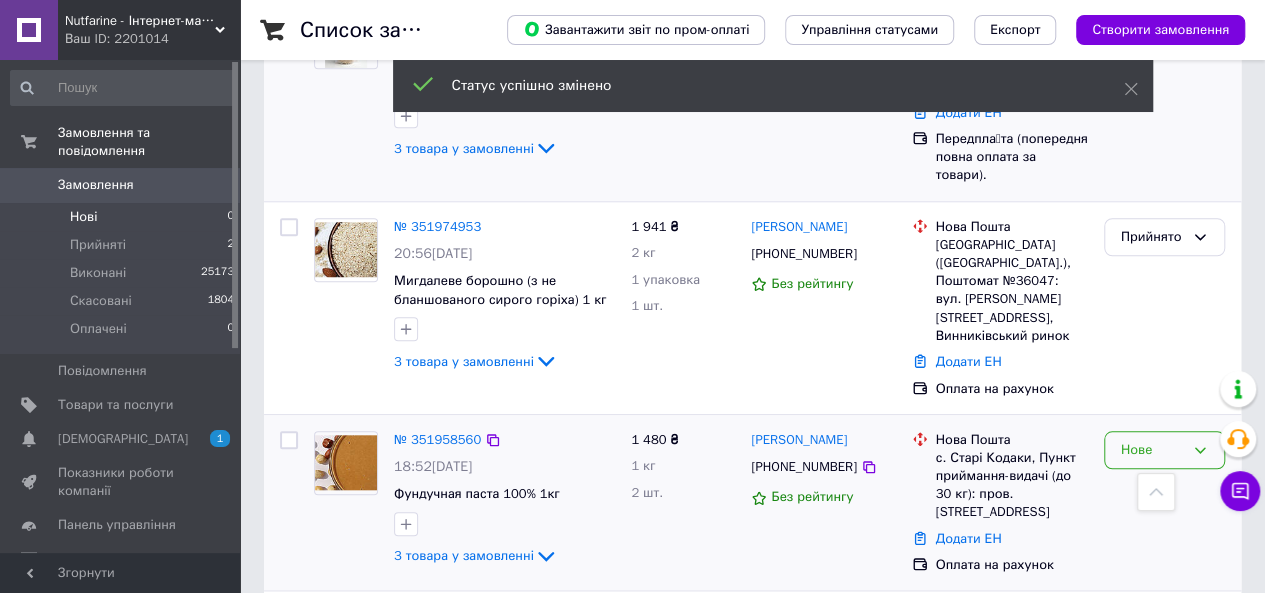 click on "Нове" at bounding box center (1152, 450) 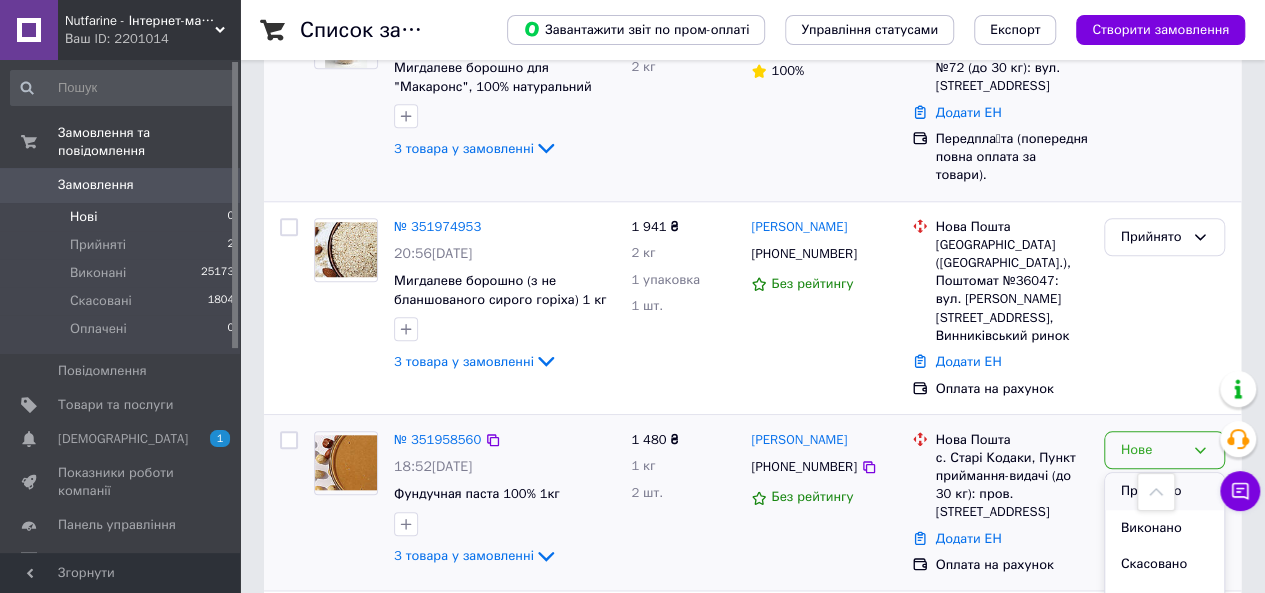 click on "Прийнято" at bounding box center [1164, 491] 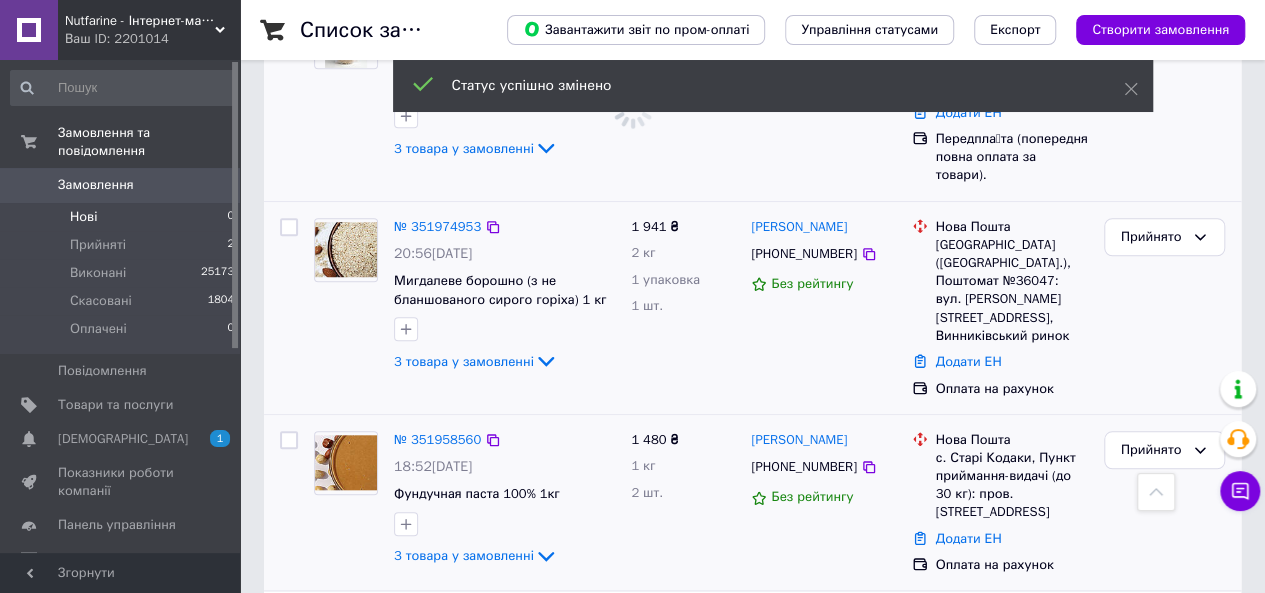 scroll, scrollTop: 900, scrollLeft: 0, axis: vertical 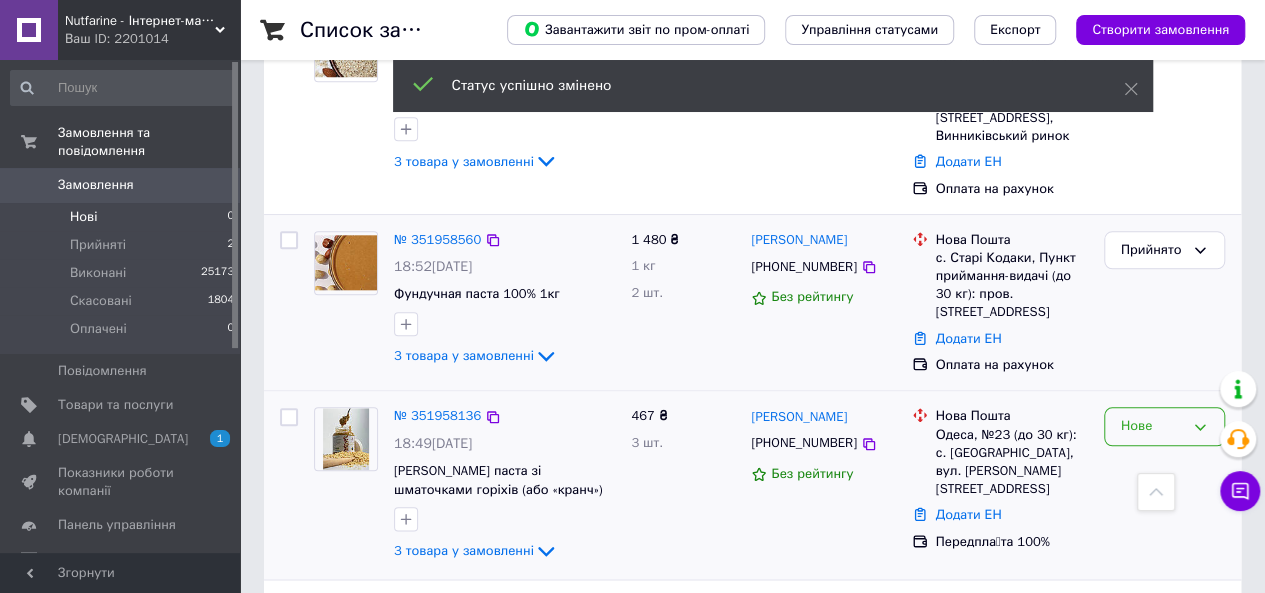 click on "Нове" at bounding box center [1152, 426] 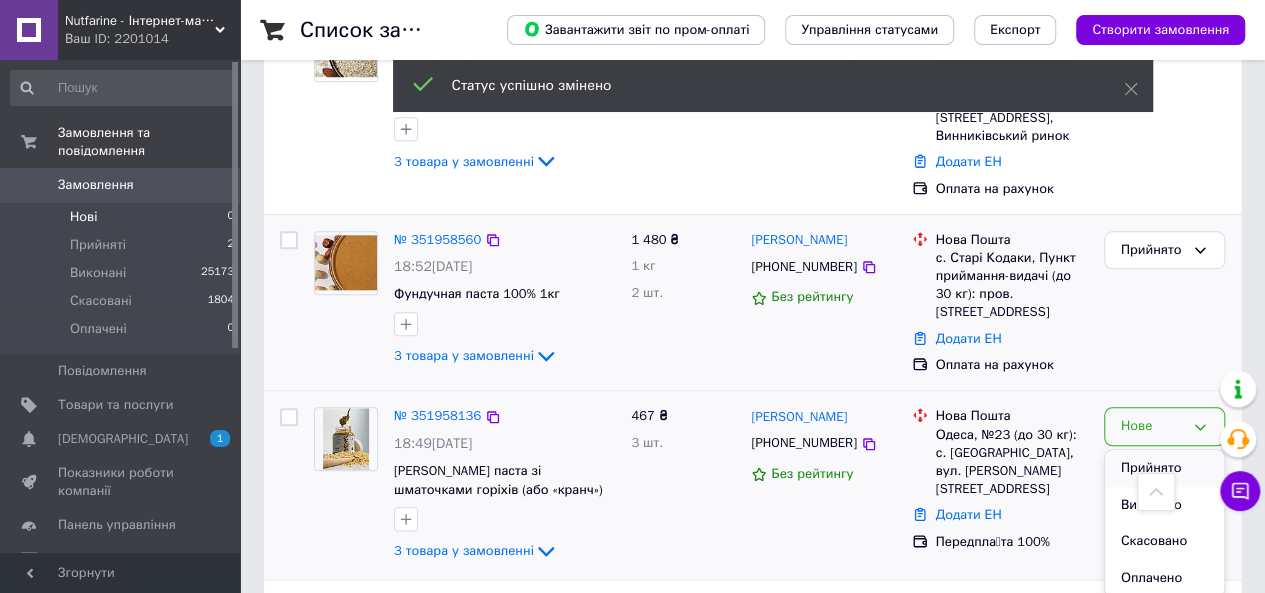 click on "Прийнято" at bounding box center (1164, 468) 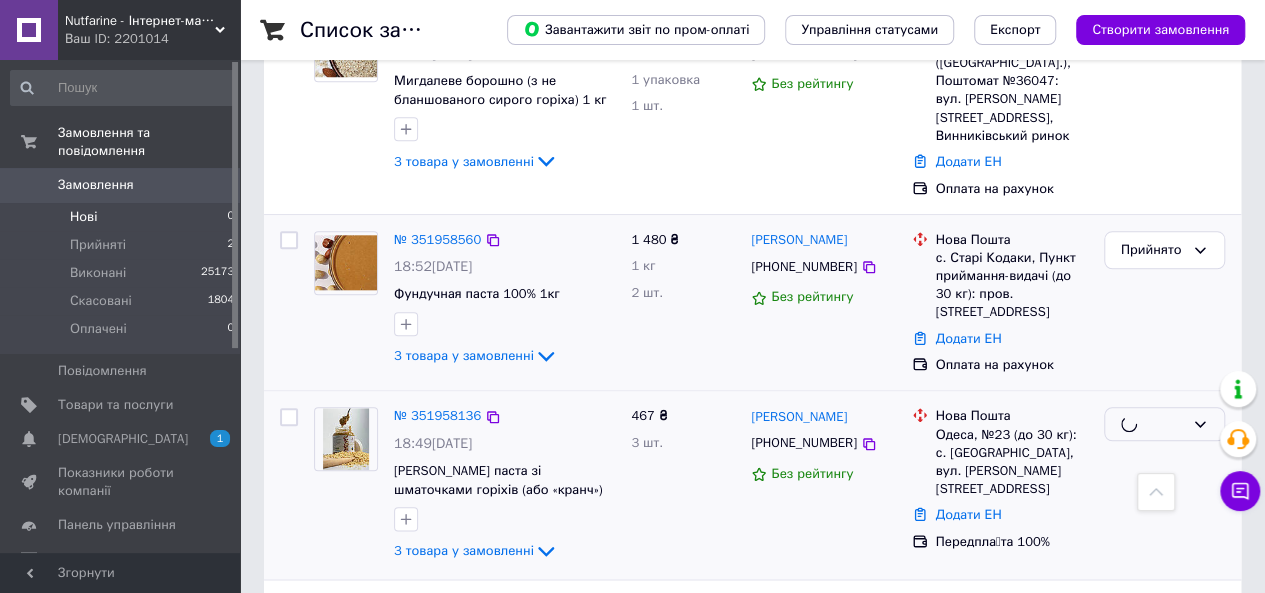 scroll, scrollTop: 1016, scrollLeft: 0, axis: vertical 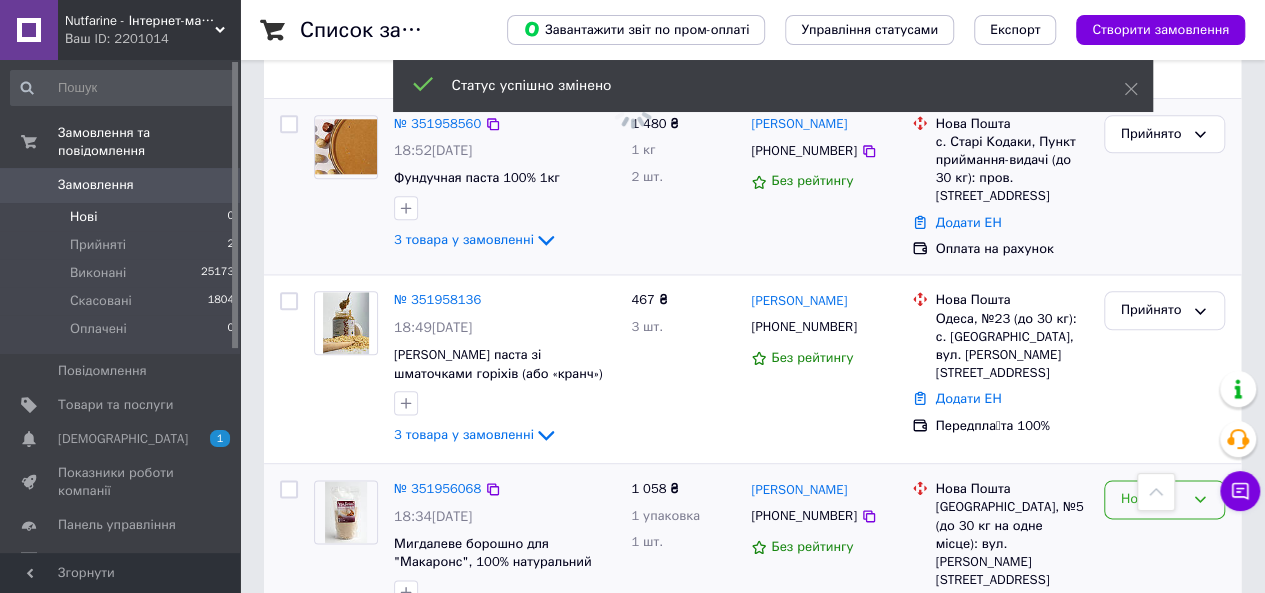 click on "Нове" at bounding box center [1152, 499] 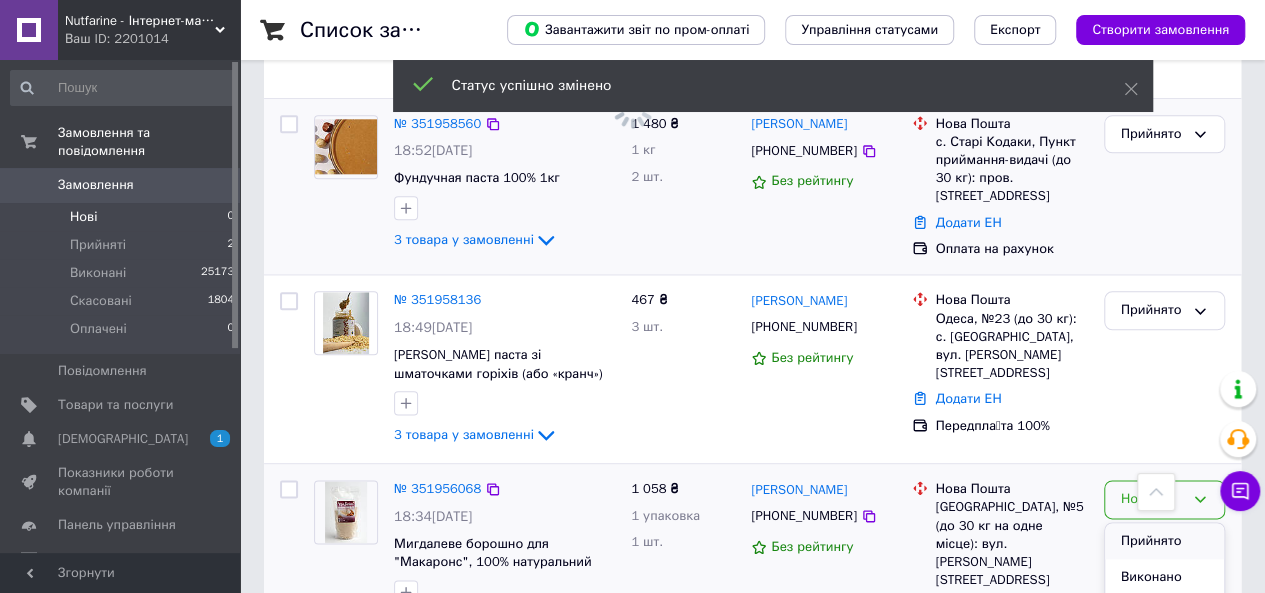 click on "Прийнято" at bounding box center (1164, 541) 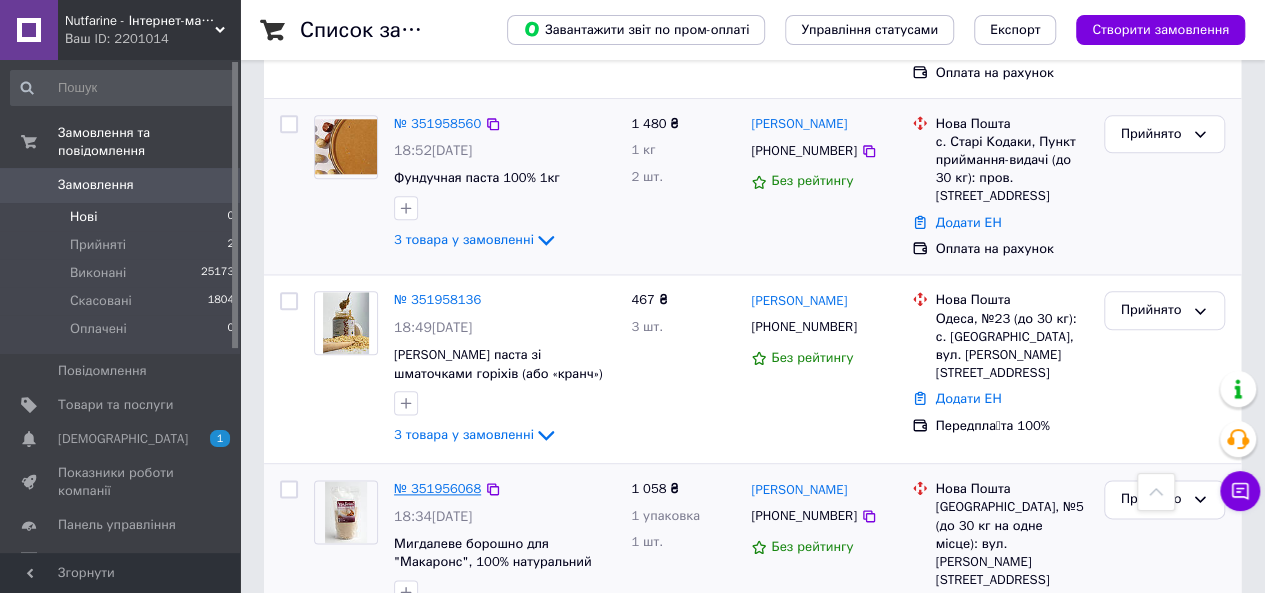 click on "№ 351956068" at bounding box center (437, 488) 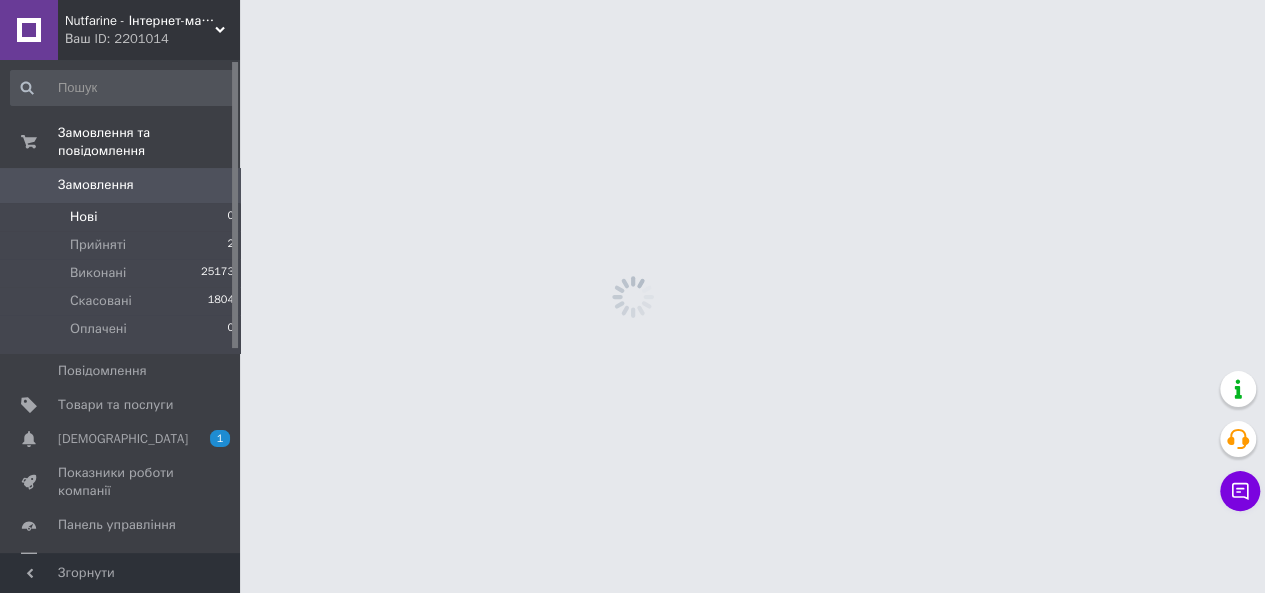 scroll, scrollTop: 0, scrollLeft: 0, axis: both 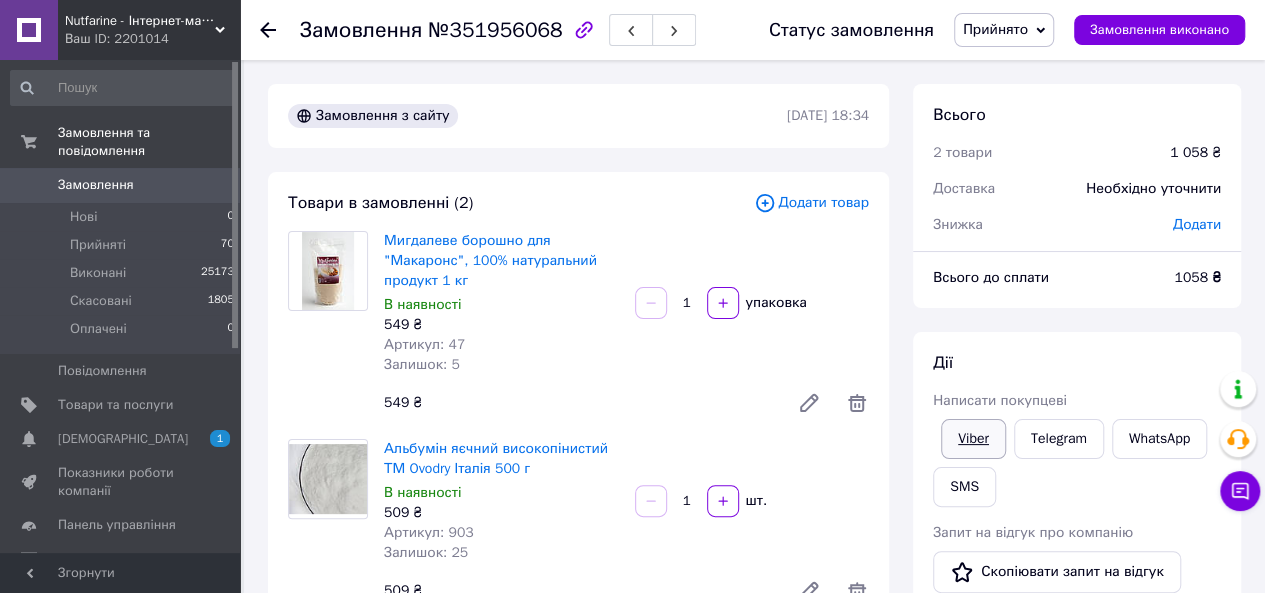 click on "Viber" at bounding box center (973, 439) 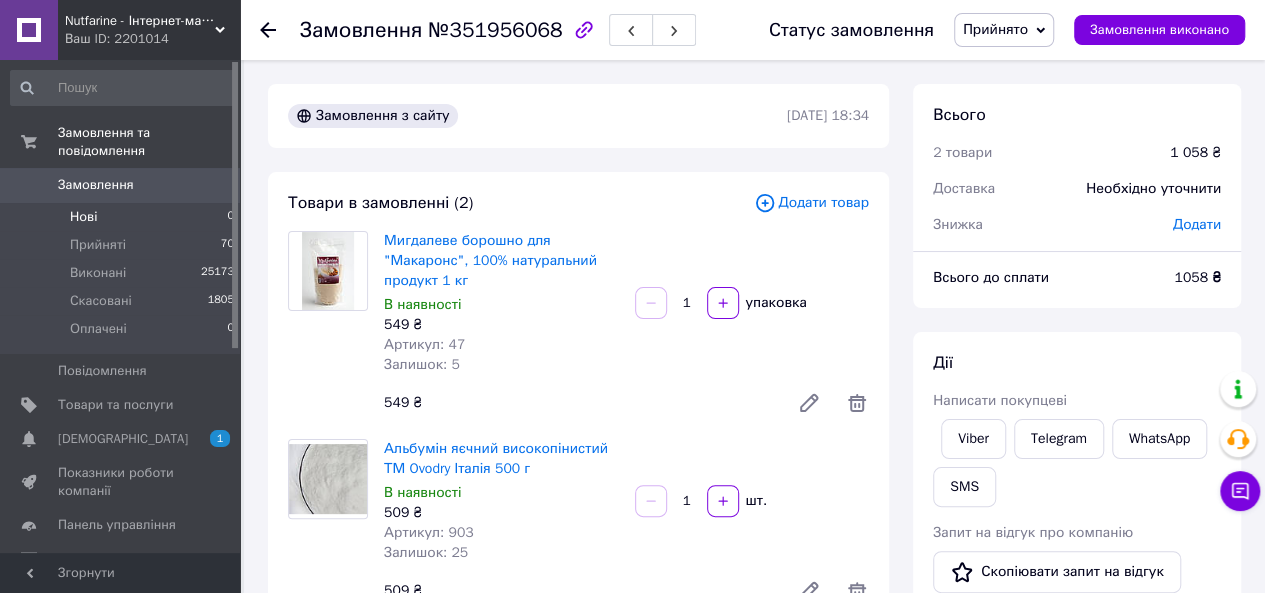 click on "Нові 0" at bounding box center (123, 217) 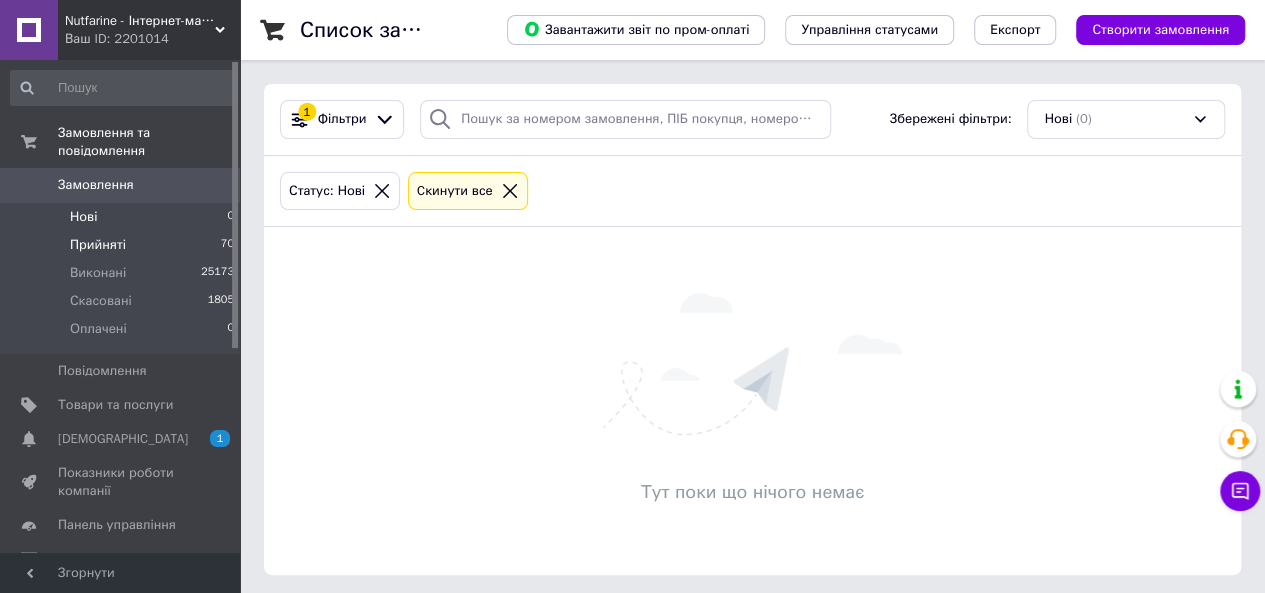click on "Прийняті 70" at bounding box center (123, 245) 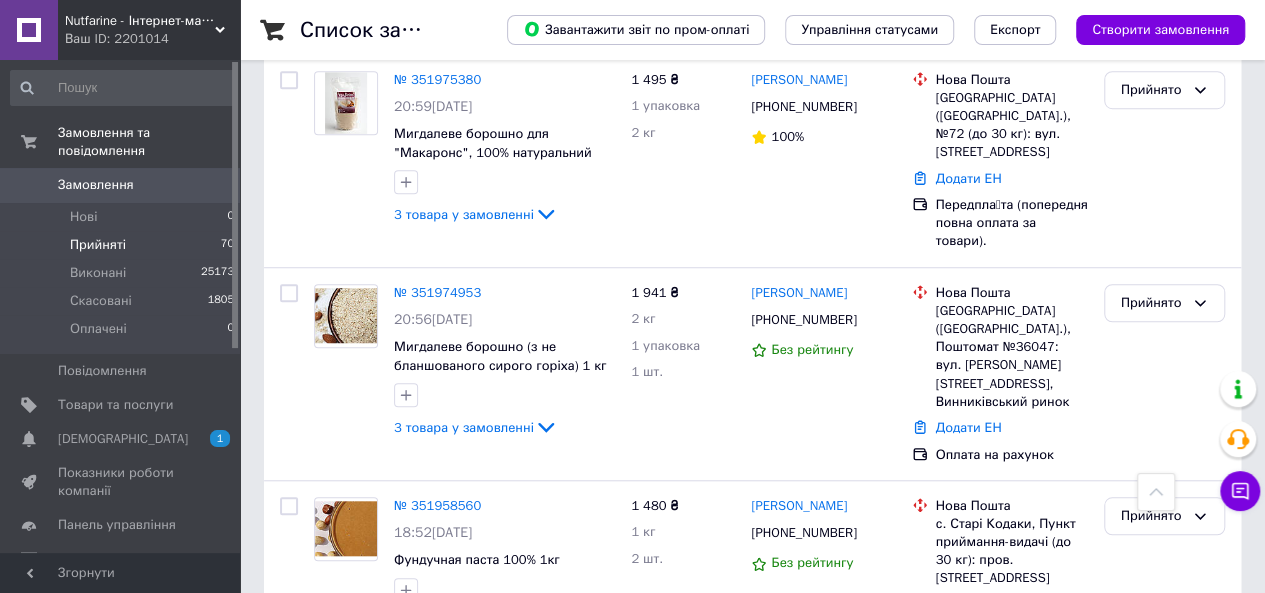 scroll, scrollTop: 600, scrollLeft: 0, axis: vertical 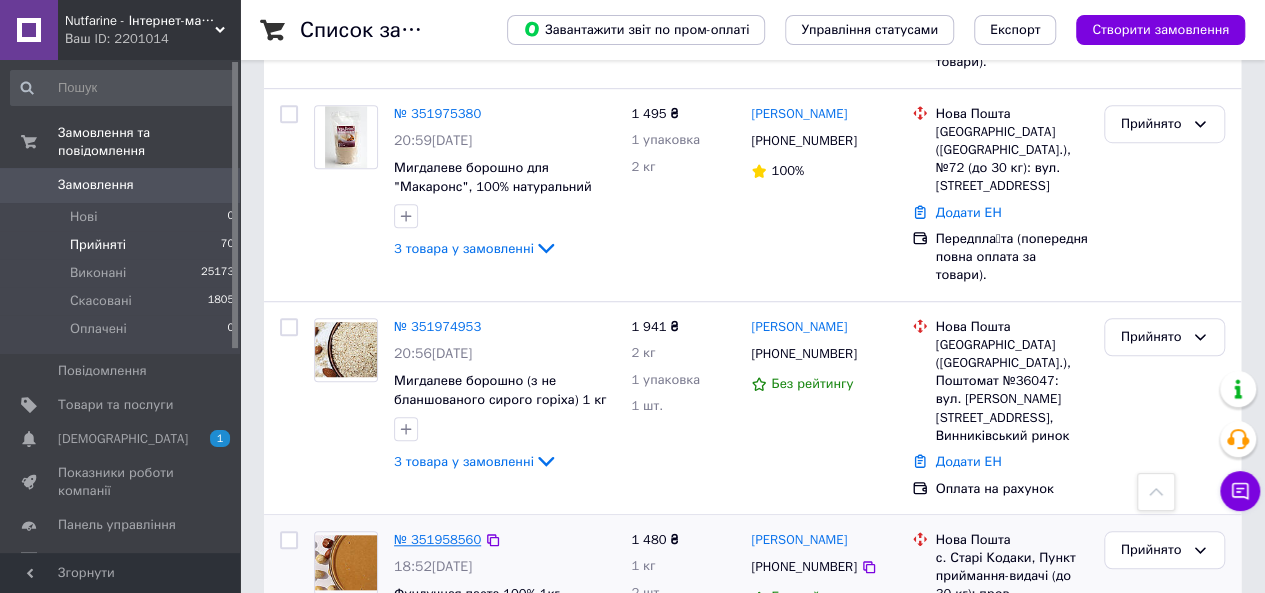 click on "№ 351958560" at bounding box center (437, 539) 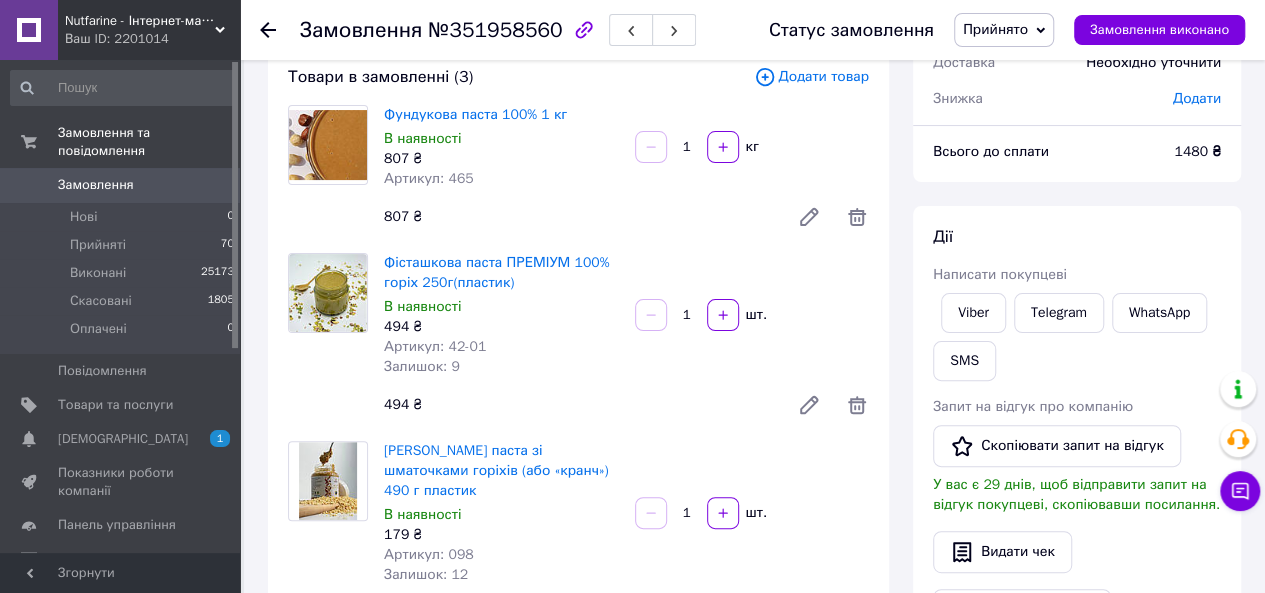 scroll, scrollTop: 100, scrollLeft: 0, axis: vertical 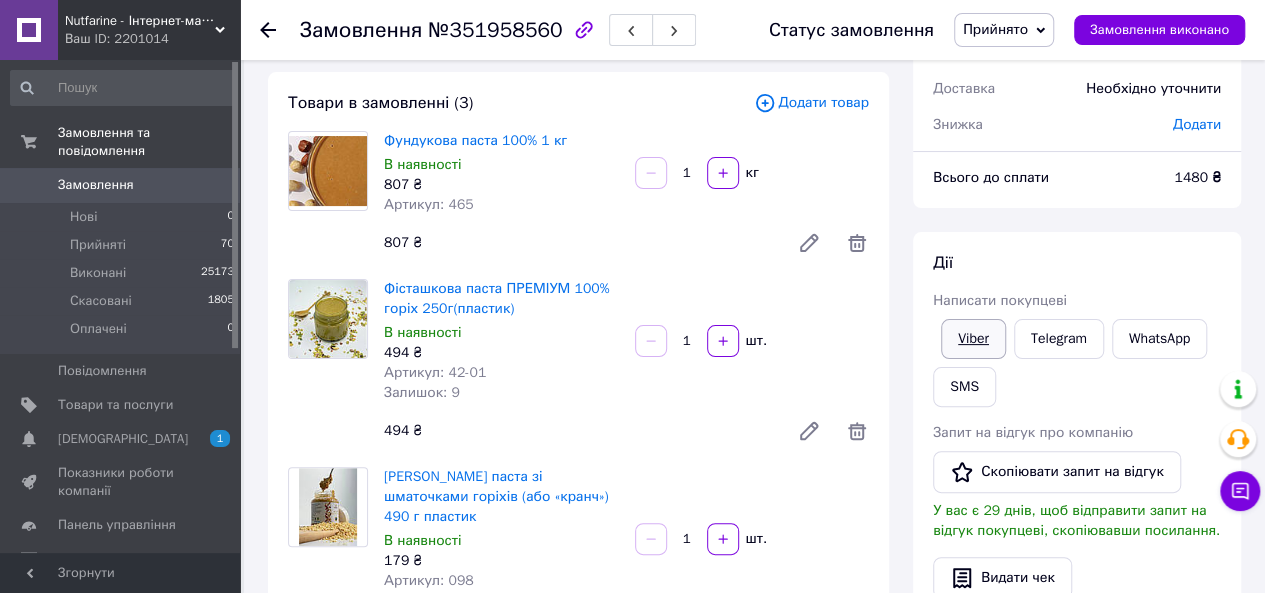 click on "Viber" at bounding box center (973, 339) 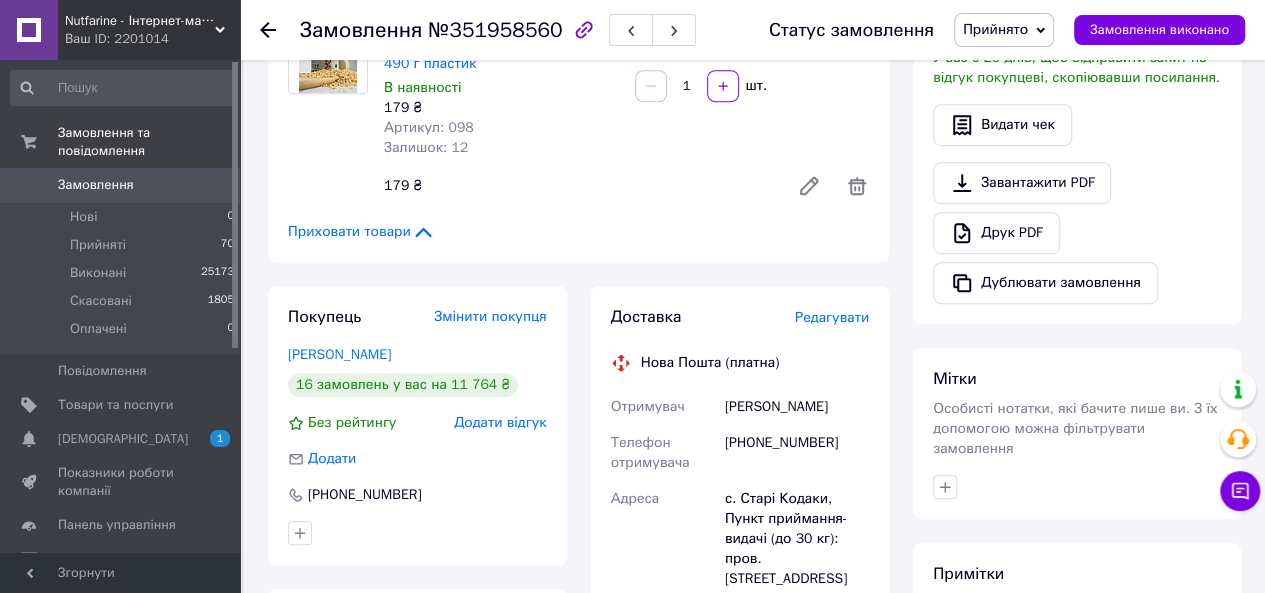 scroll, scrollTop: 500, scrollLeft: 0, axis: vertical 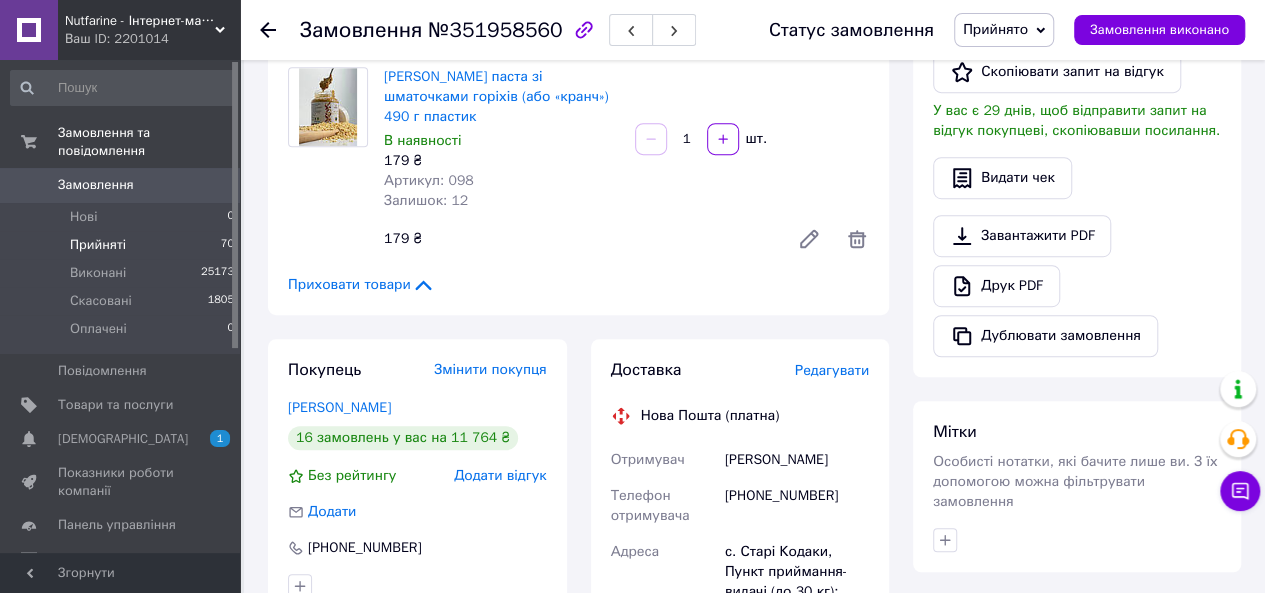 click on "Прийняті 70" at bounding box center [123, 245] 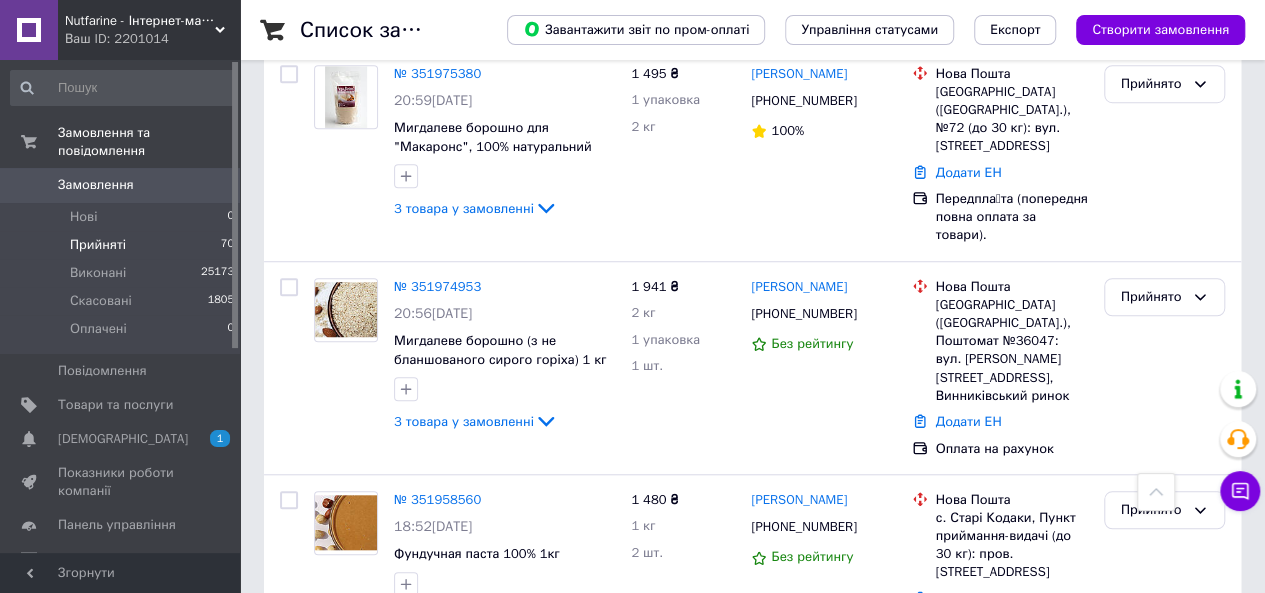 scroll, scrollTop: 800, scrollLeft: 0, axis: vertical 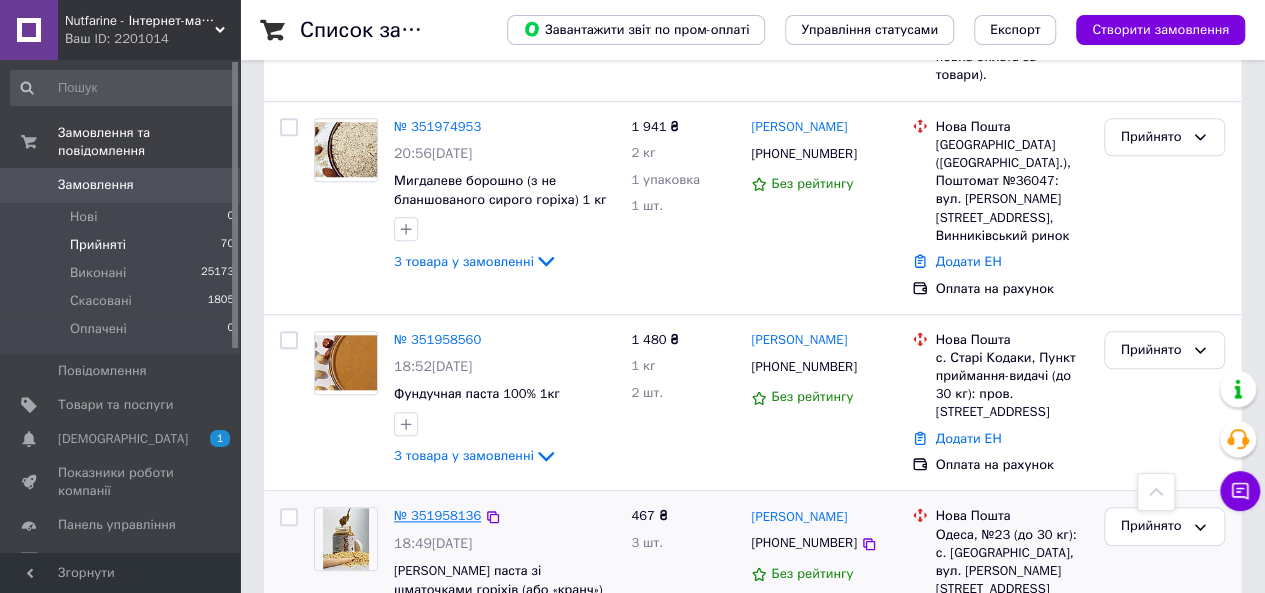 click on "№ 351958136" at bounding box center [437, 515] 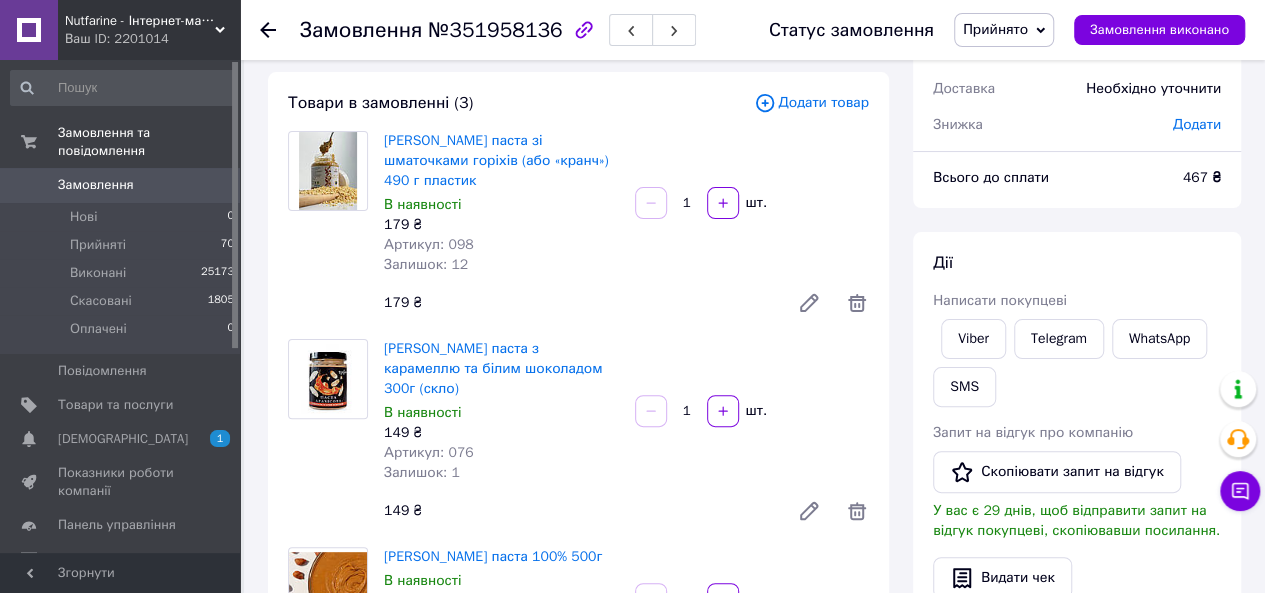 scroll, scrollTop: 100, scrollLeft: 0, axis: vertical 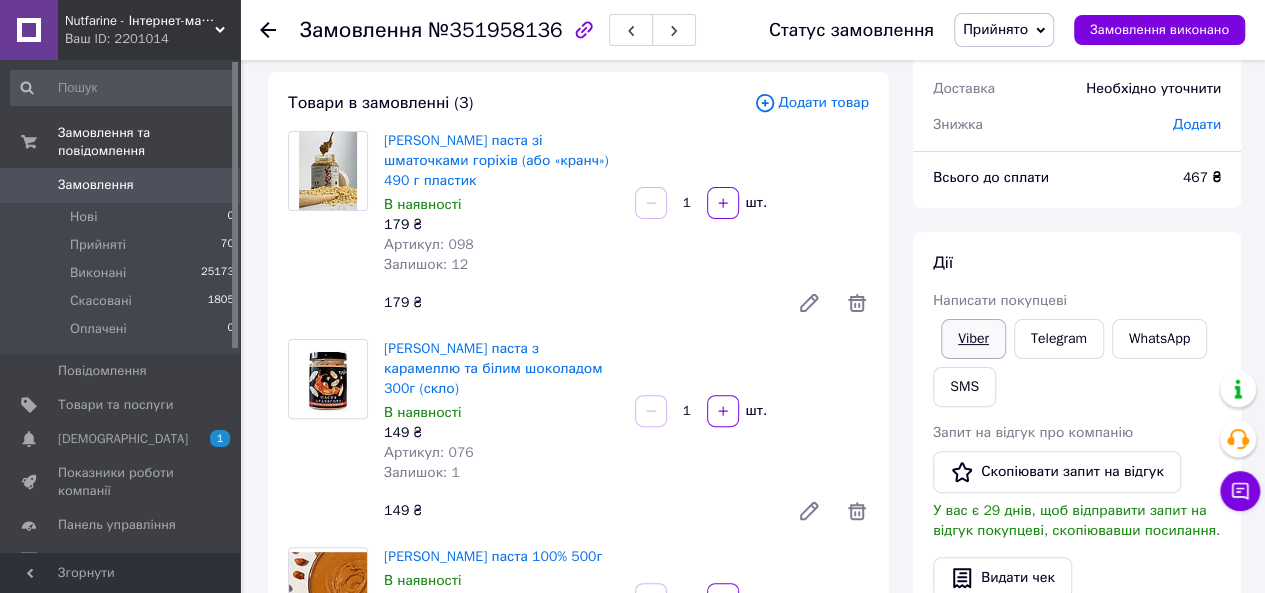 click on "Viber" at bounding box center (973, 339) 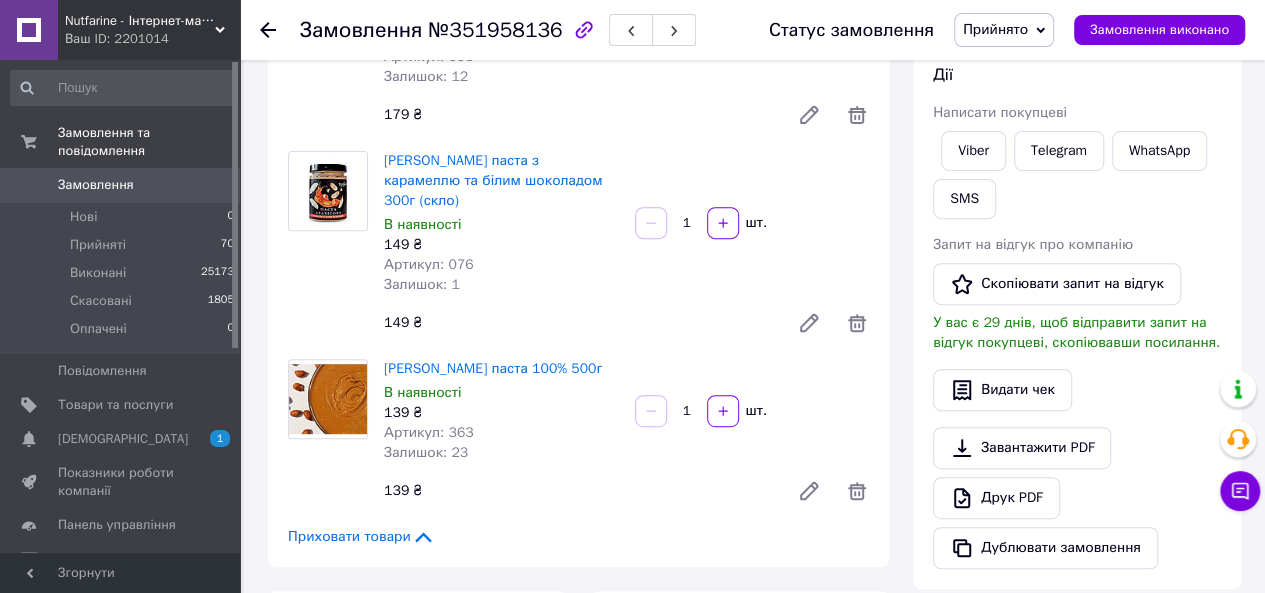 scroll, scrollTop: 0, scrollLeft: 0, axis: both 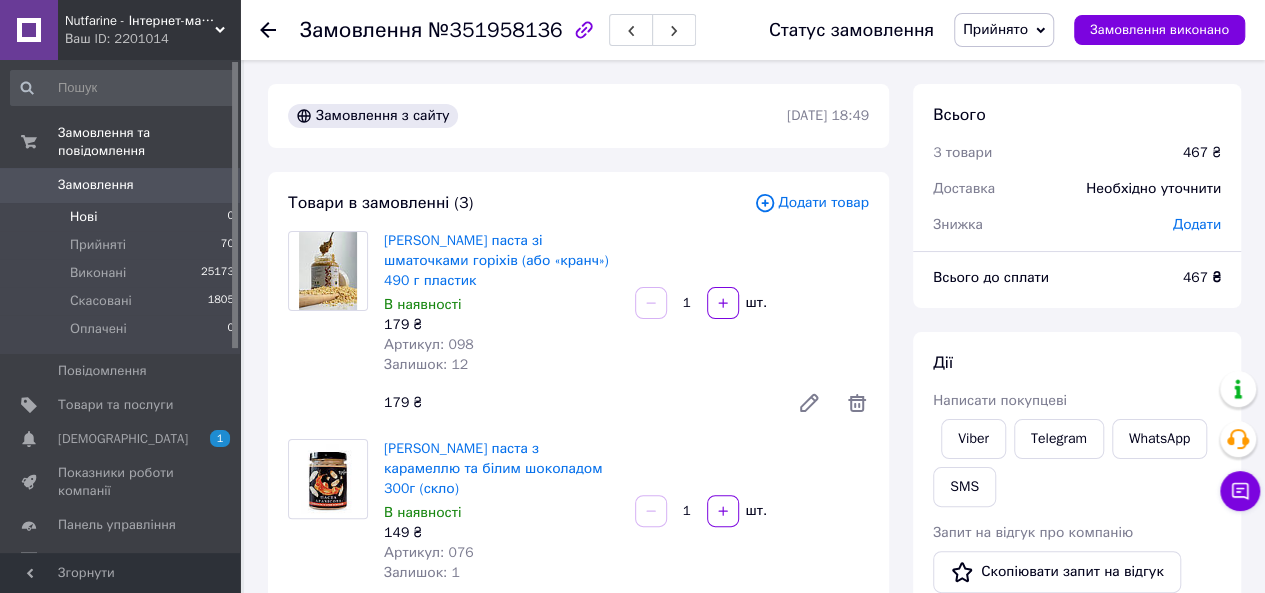 click on "Нові 0" at bounding box center [123, 217] 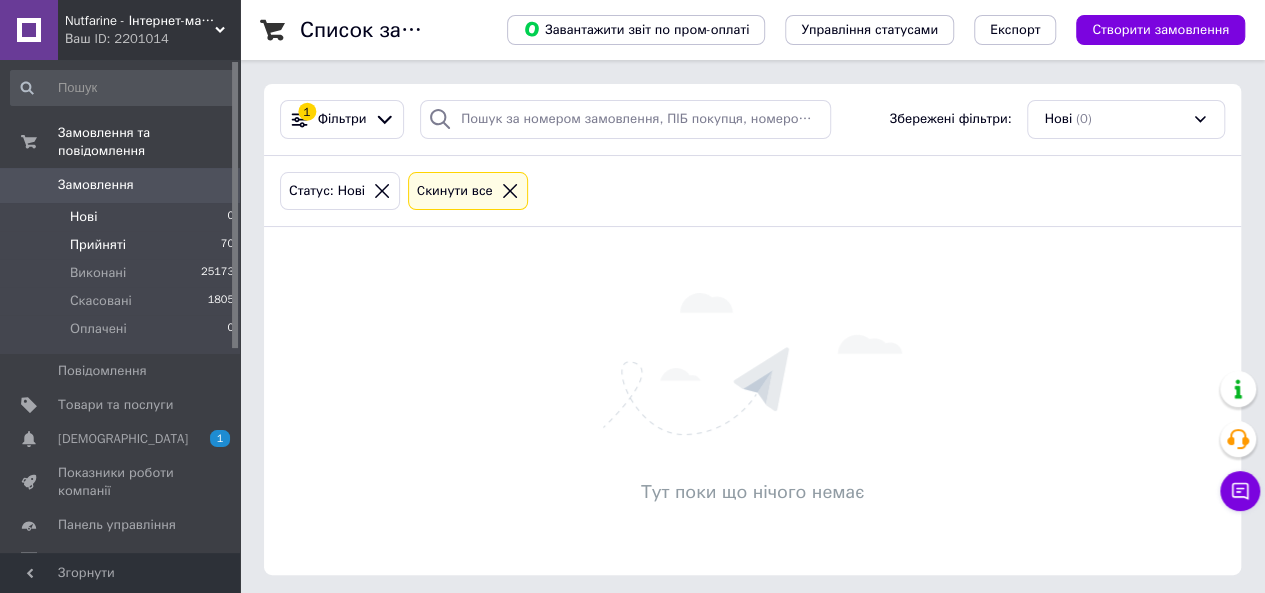 click on "Прийняті" at bounding box center [98, 245] 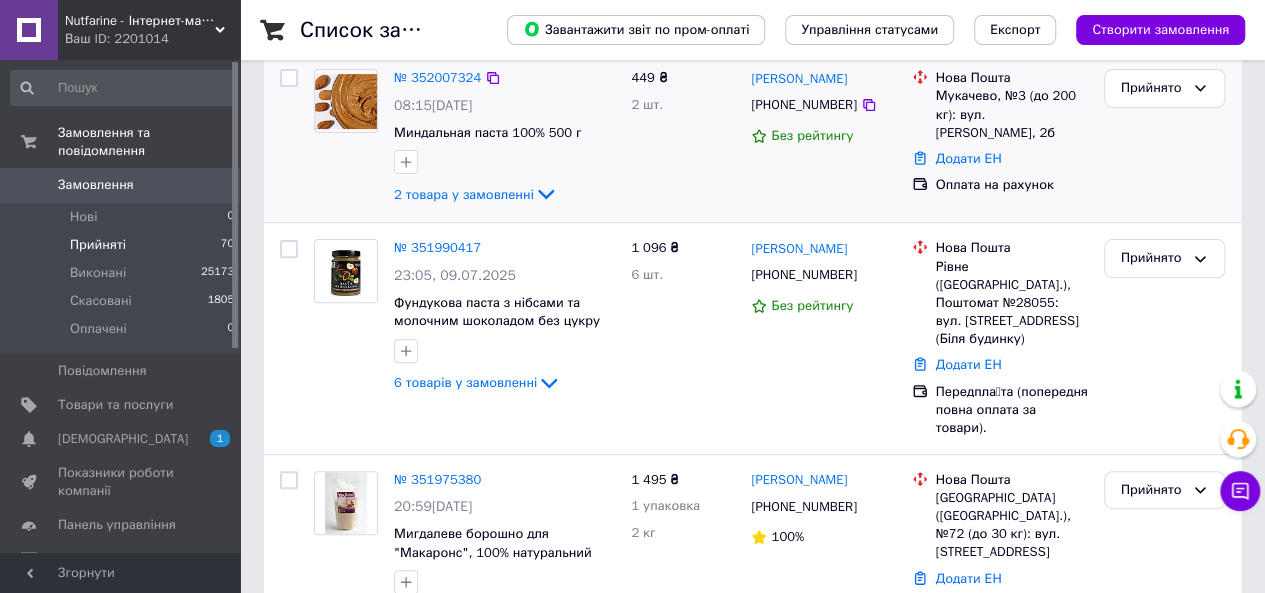 scroll, scrollTop: 400, scrollLeft: 0, axis: vertical 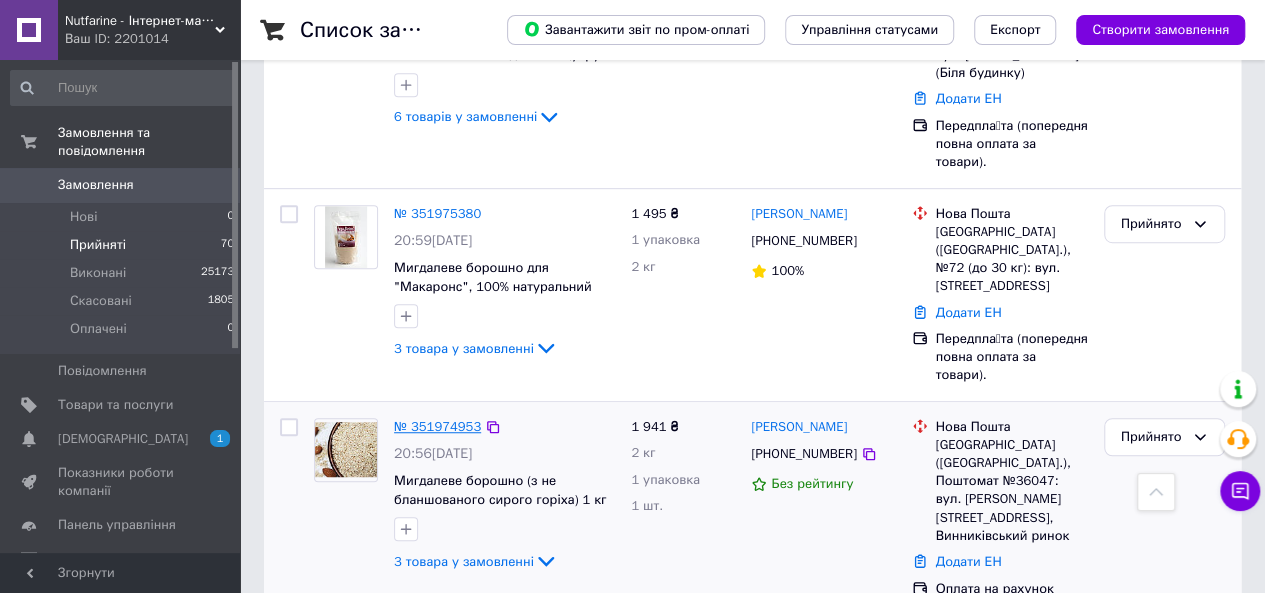 click on "№ 351974953" at bounding box center [437, 426] 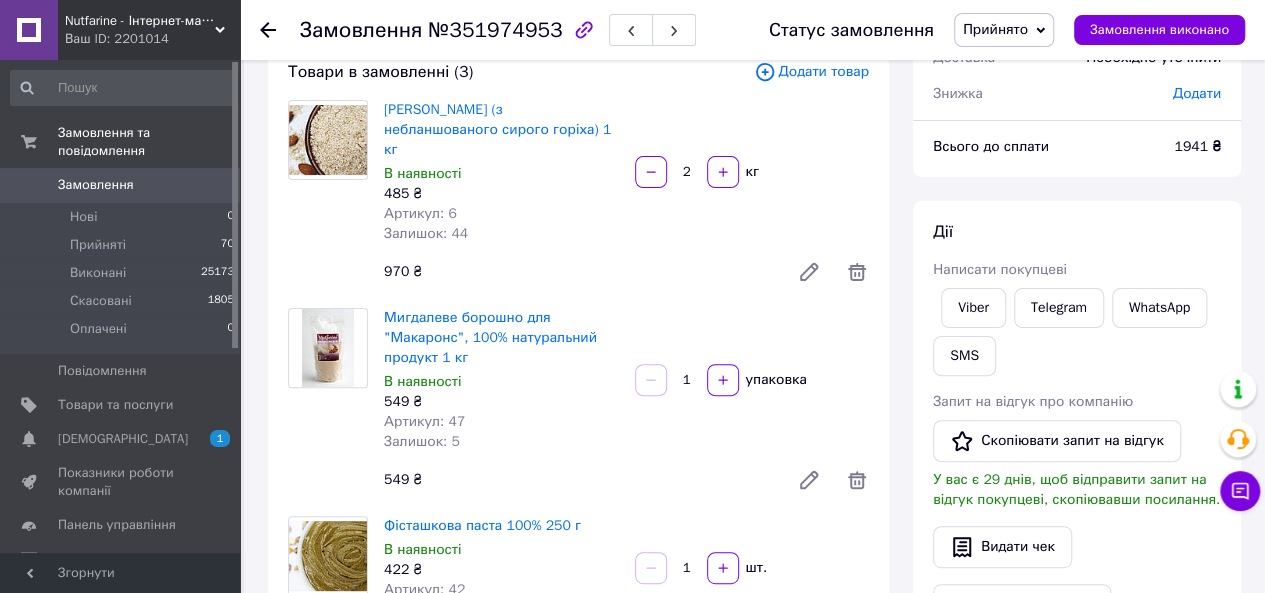 scroll, scrollTop: 100, scrollLeft: 0, axis: vertical 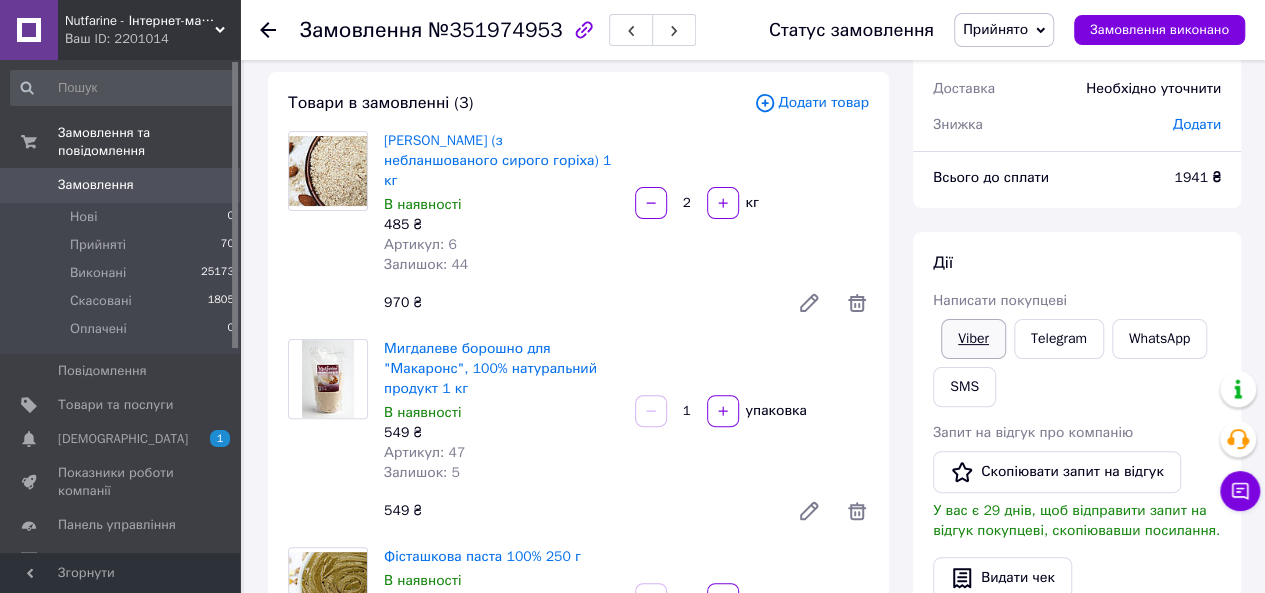 click on "Viber" at bounding box center [973, 339] 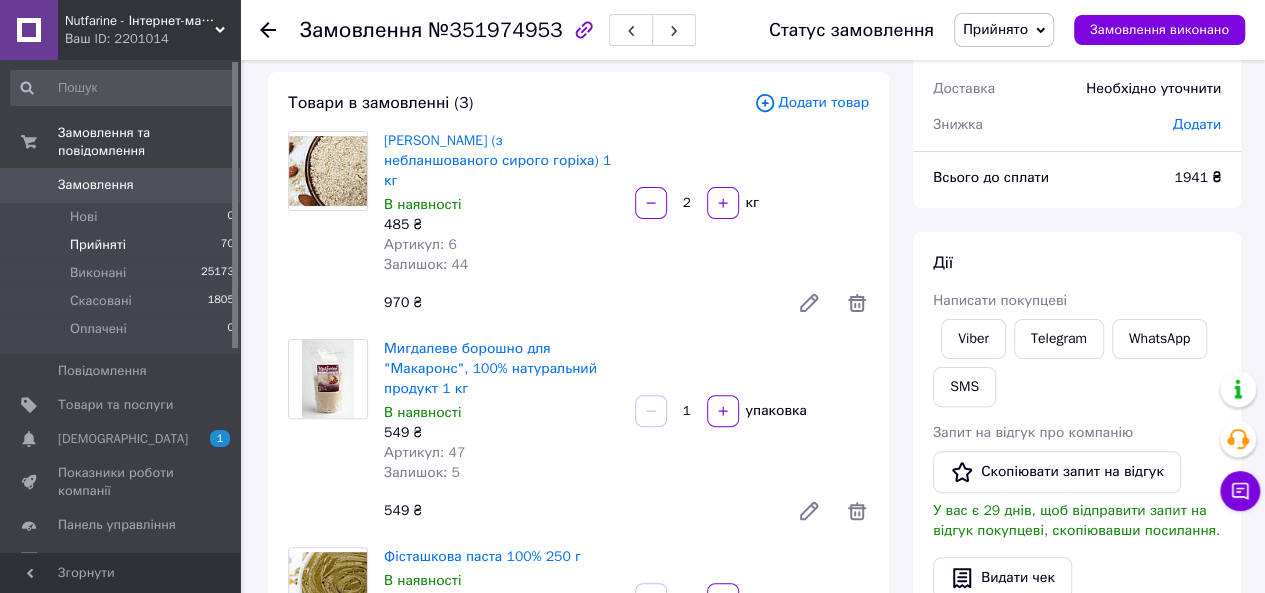 click on "Прийняті" at bounding box center [98, 245] 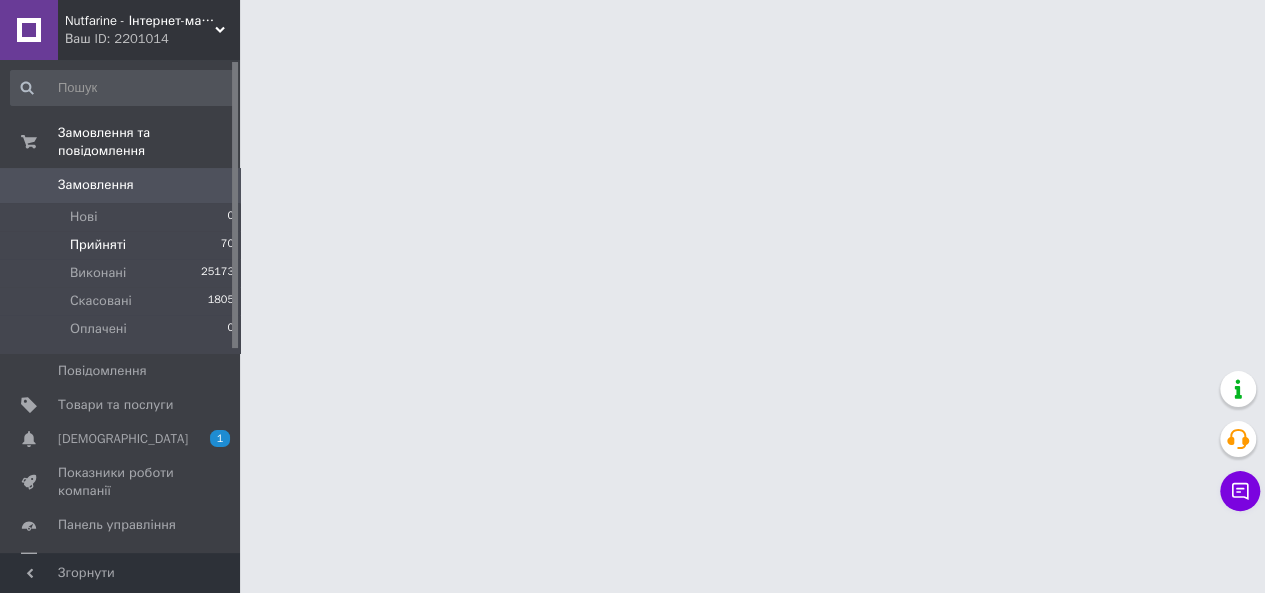 scroll, scrollTop: 0, scrollLeft: 0, axis: both 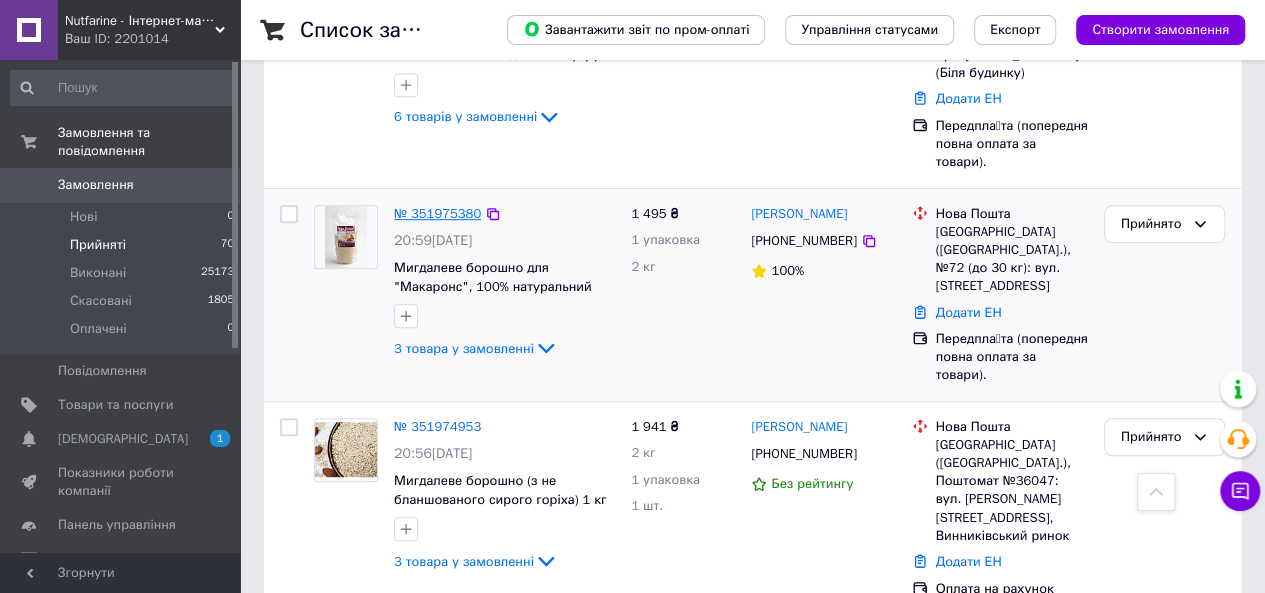 click on "№ 351975380" at bounding box center (437, 213) 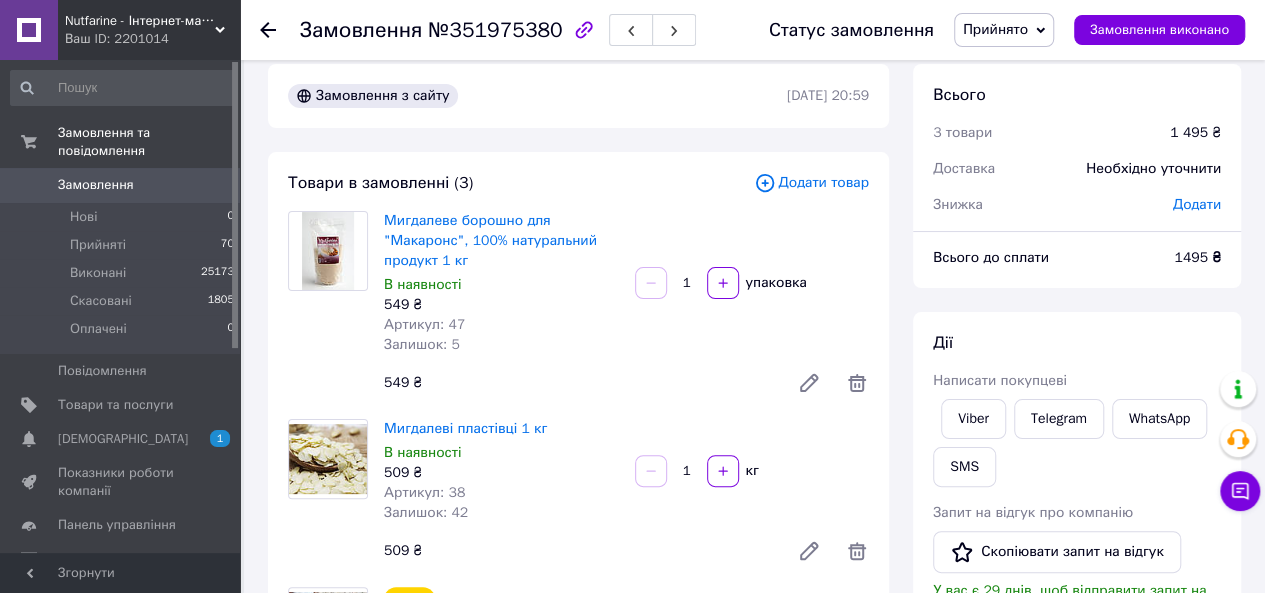 scroll, scrollTop: 0, scrollLeft: 0, axis: both 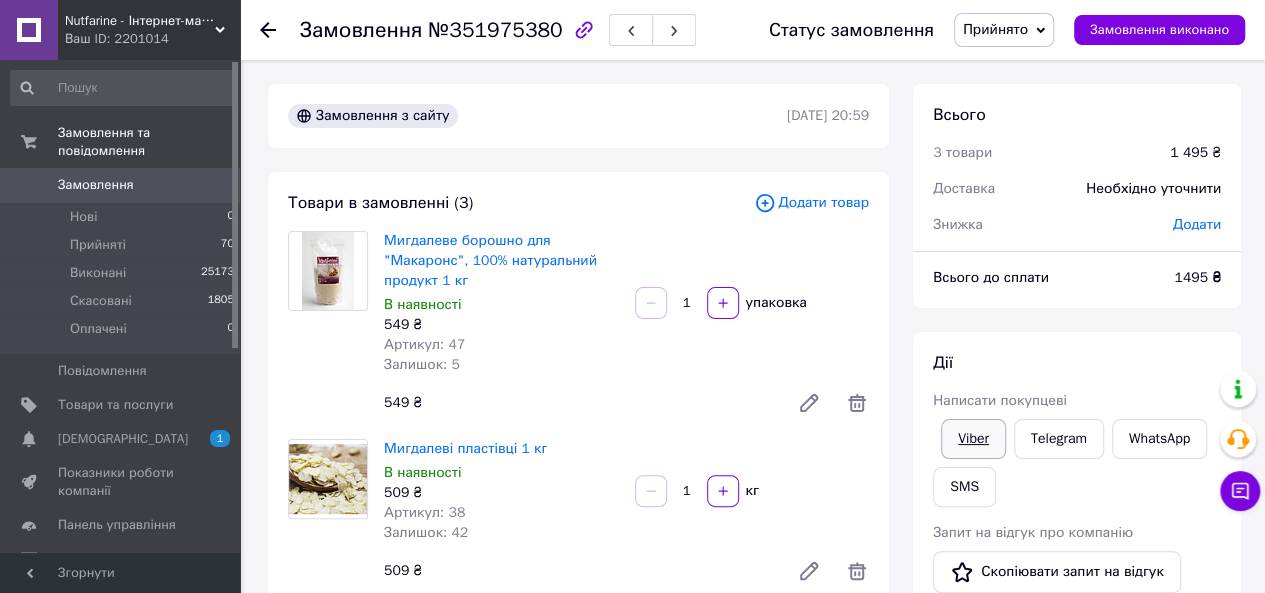 click on "Viber" at bounding box center [973, 439] 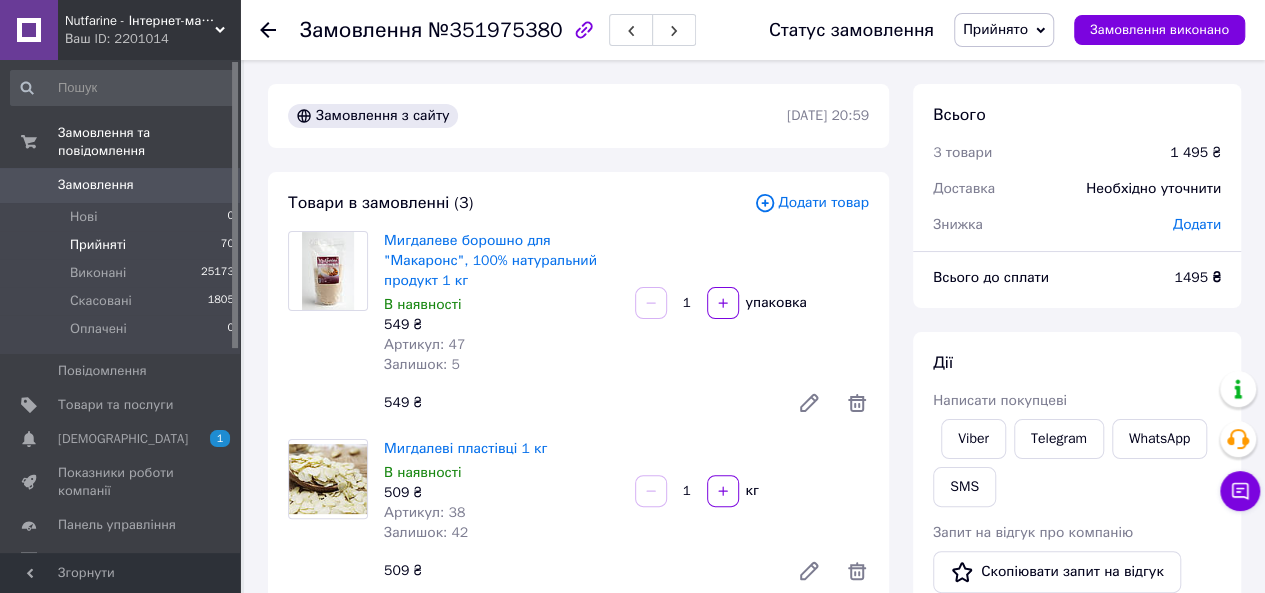 click on "Прийняті 70" at bounding box center (123, 245) 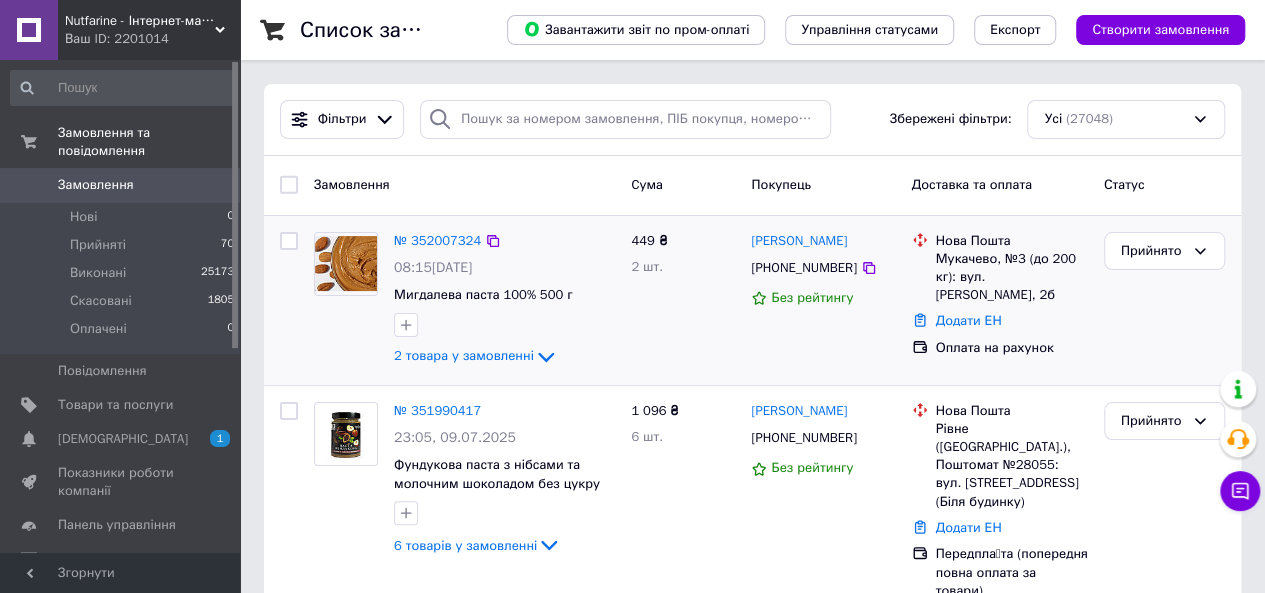 scroll, scrollTop: 200, scrollLeft: 0, axis: vertical 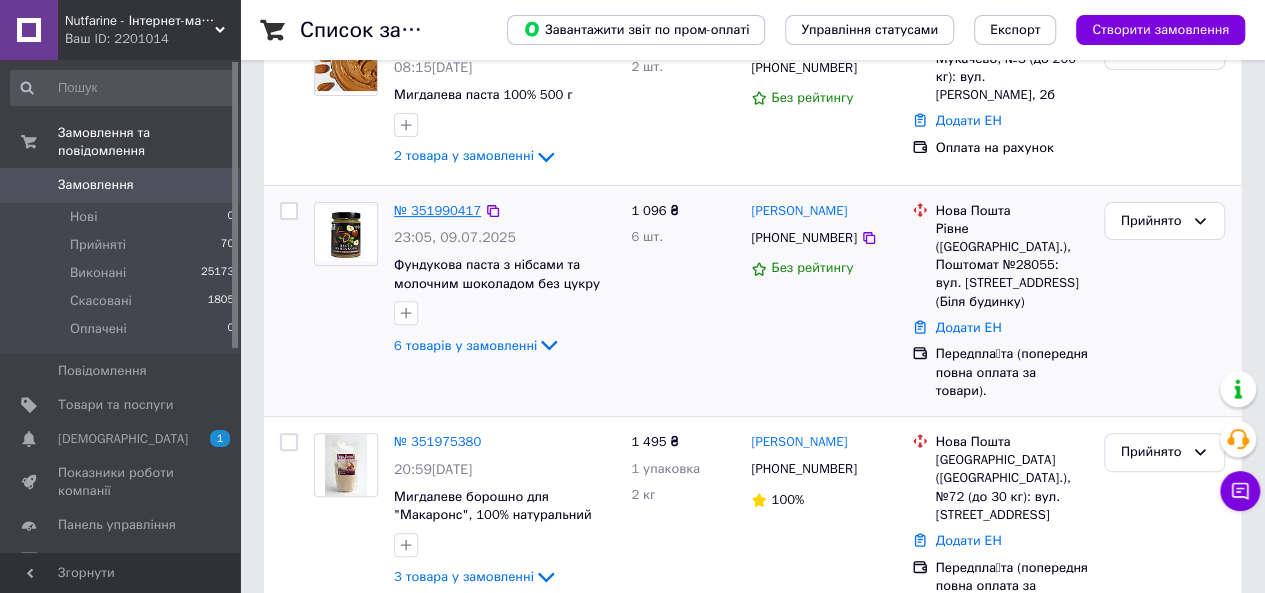 click on "№ 351990417" at bounding box center [437, 210] 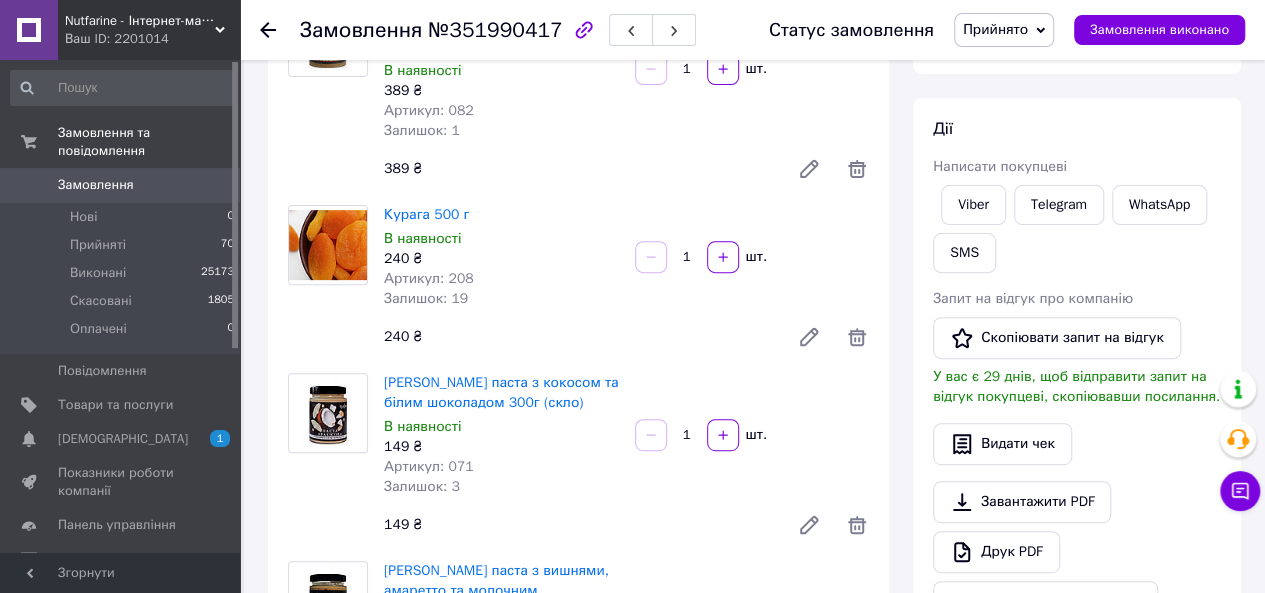 scroll, scrollTop: 0, scrollLeft: 0, axis: both 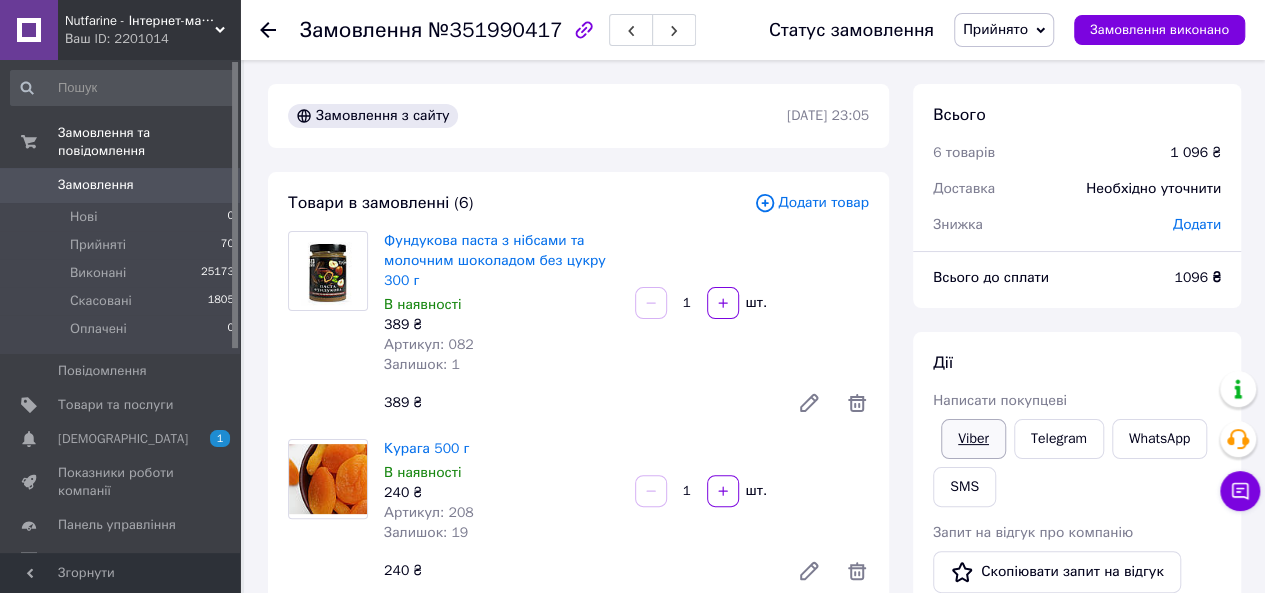 click on "Viber" at bounding box center (973, 439) 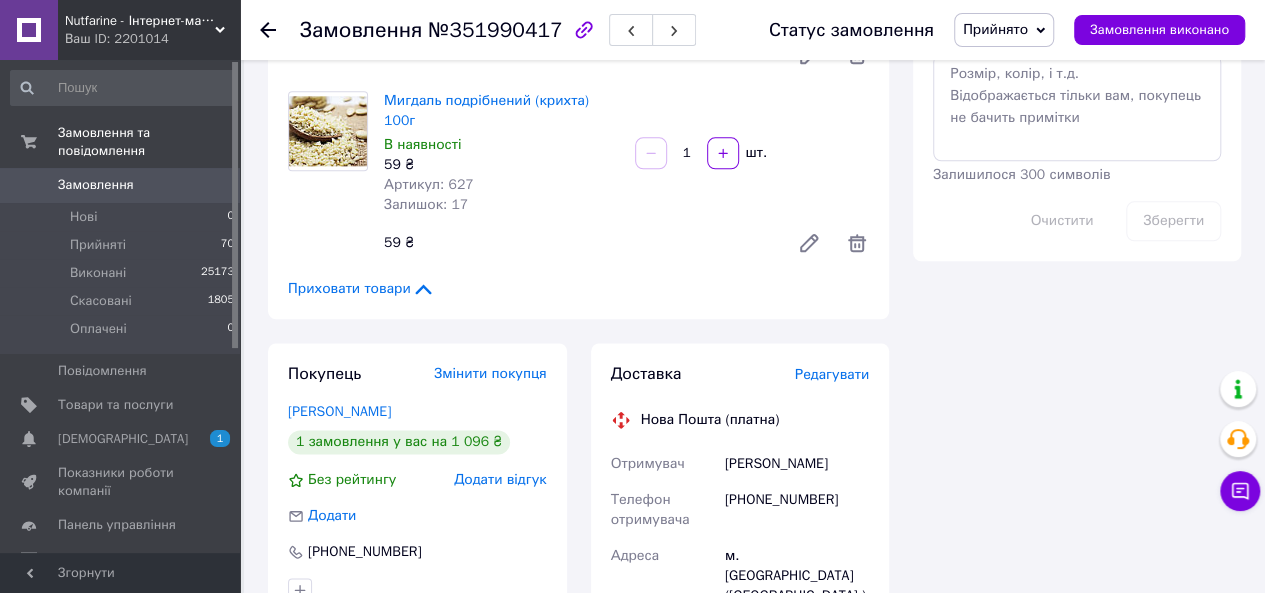 scroll, scrollTop: 1200, scrollLeft: 0, axis: vertical 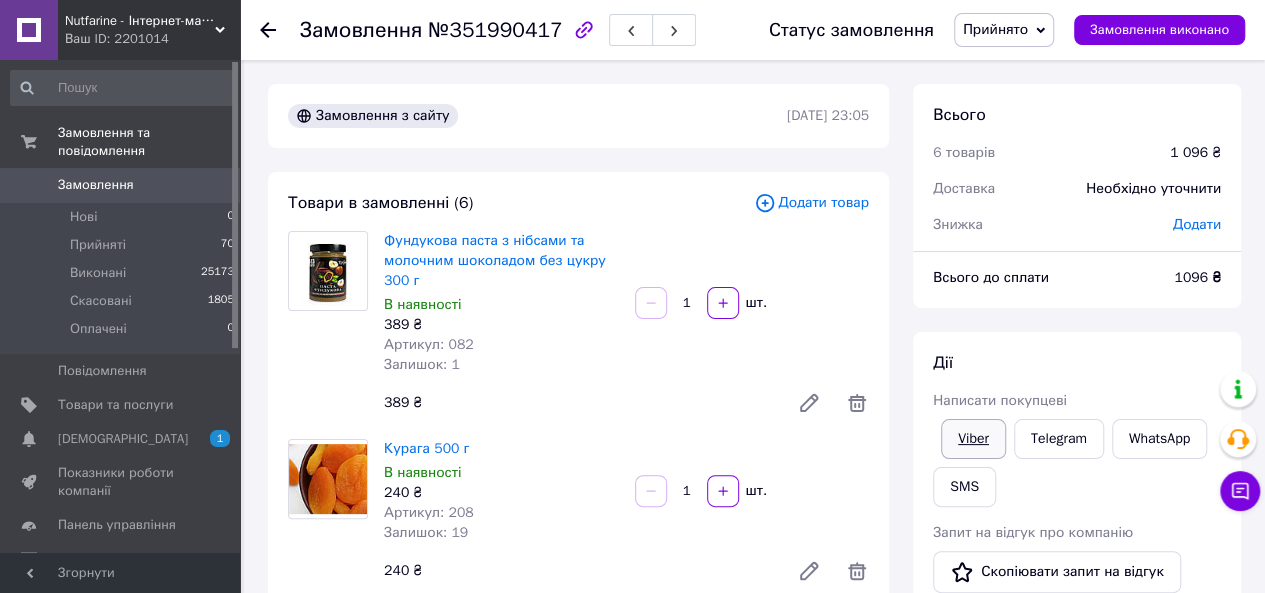 click on "Viber" at bounding box center [973, 439] 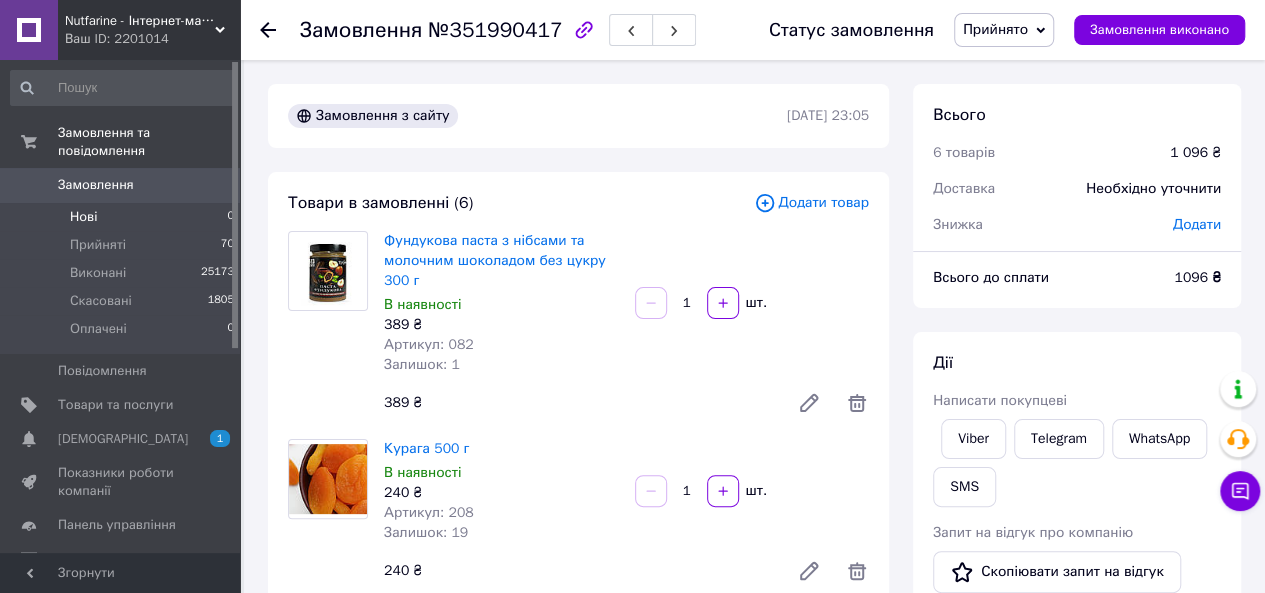 click on "Нові" at bounding box center [83, 217] 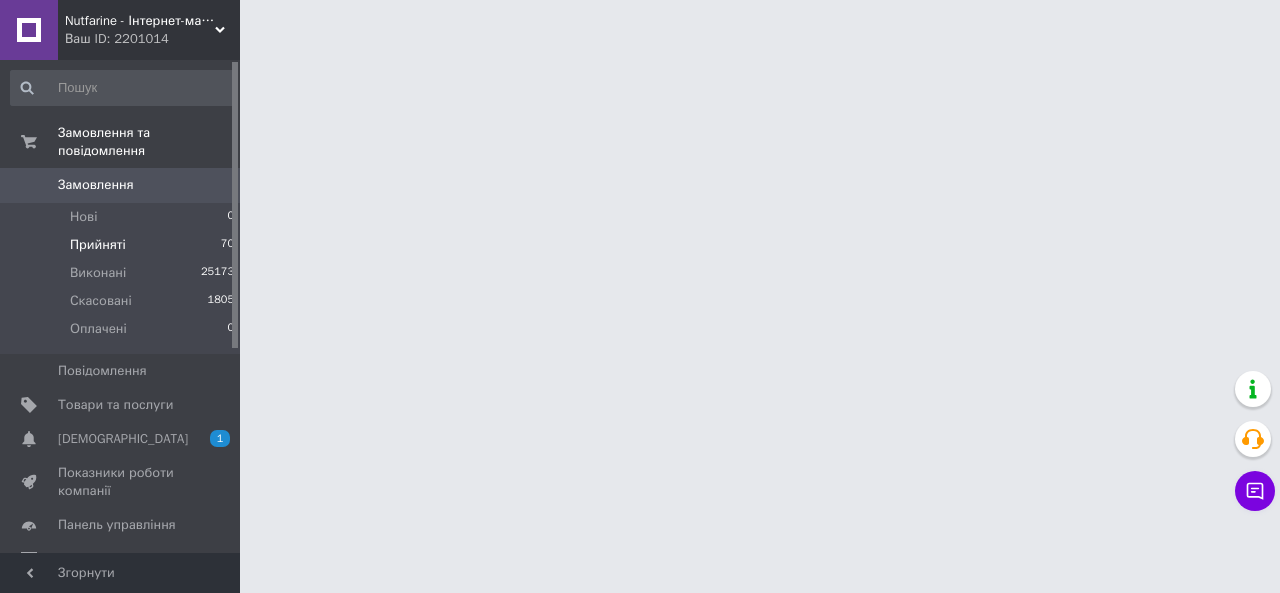 click on "Прийняті" at bounding box center [98, 245] 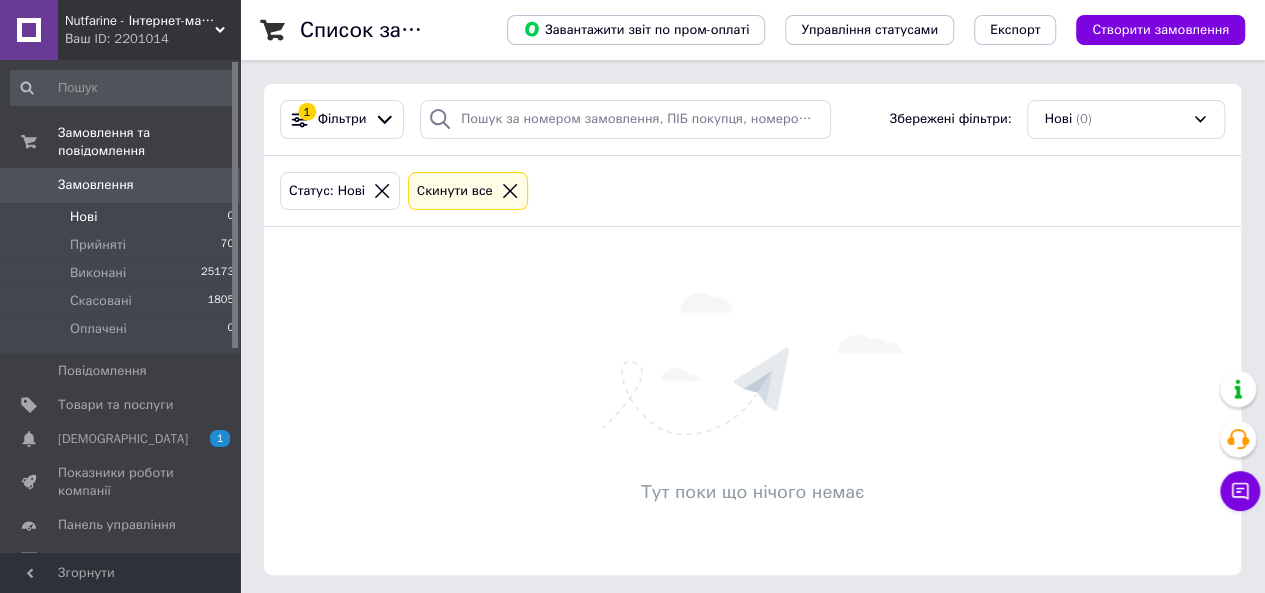 click on "Нові 0" at bounding box center (123, 217) 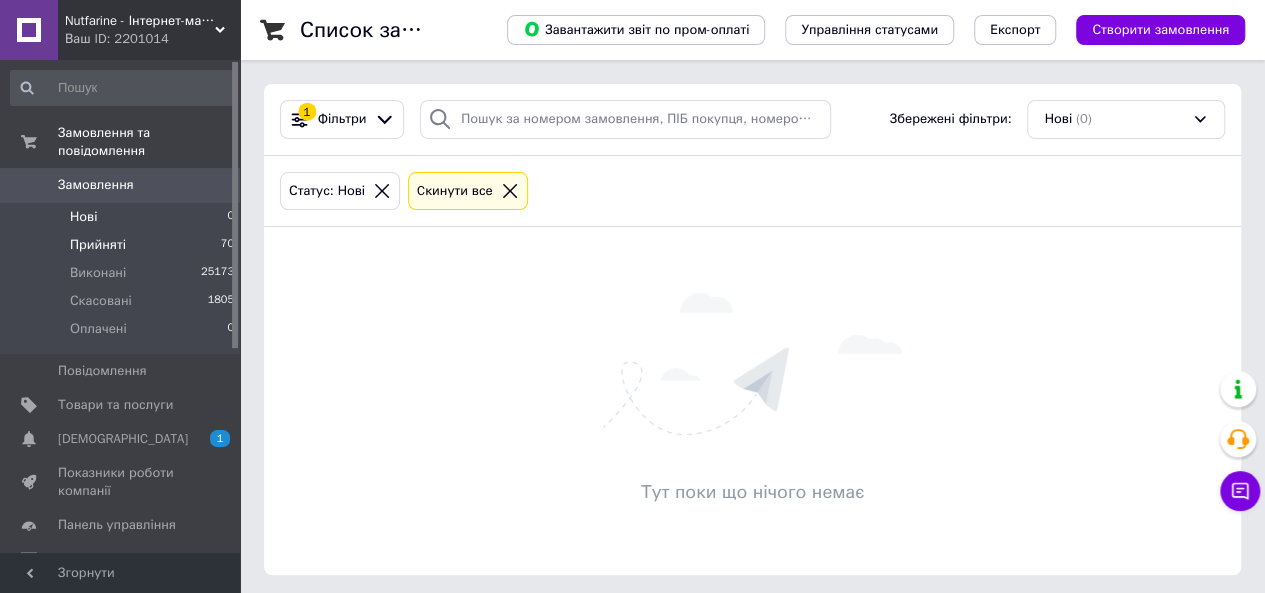 click on "Прийняті" at bounding box center (98, 245) 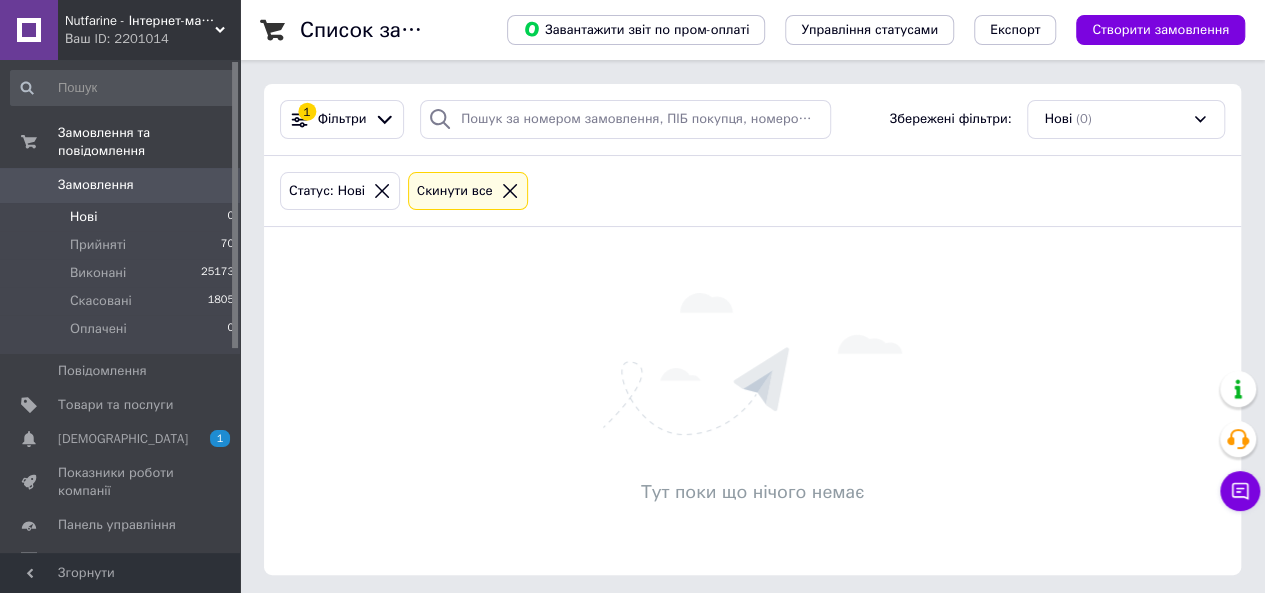 click on "Замовлення 0" at bounding box center (123, 185) 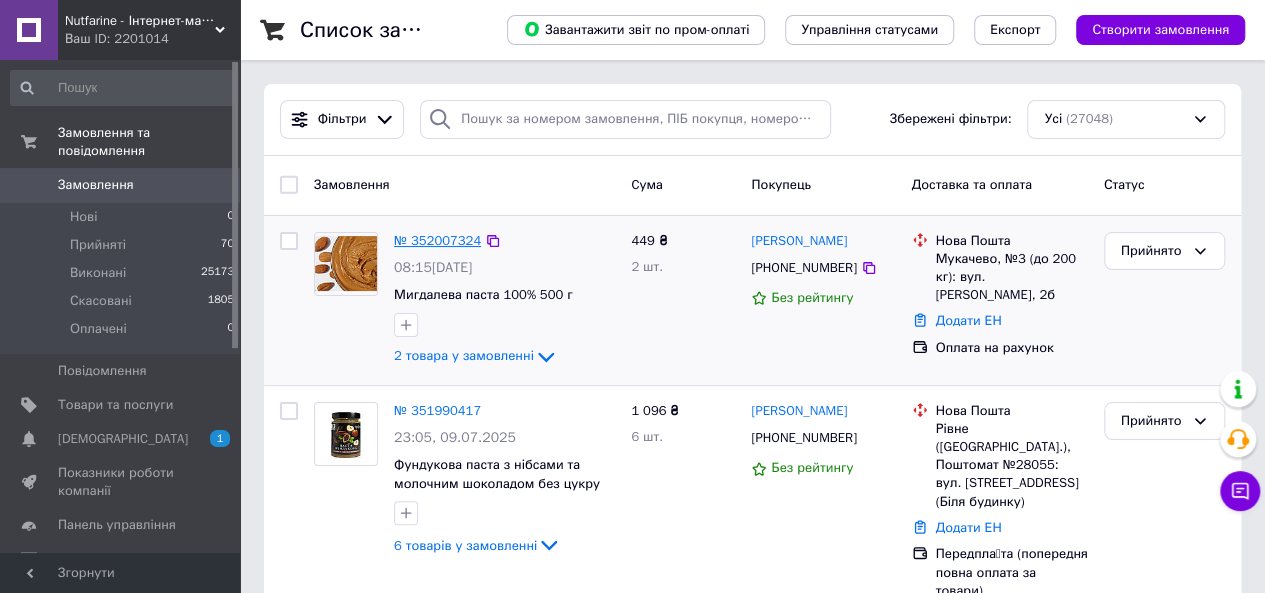 click on "№ 352007324" at bounding box center [437, 240] 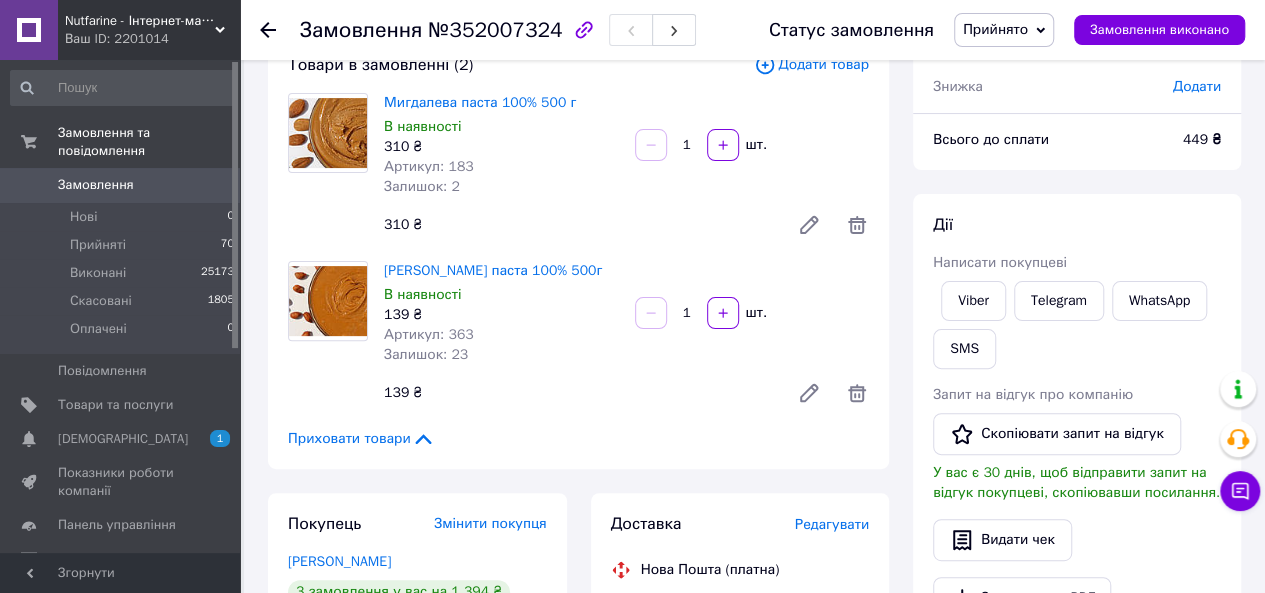 scroll, scrollTop: 0, scrollLeft: 0, axis: both 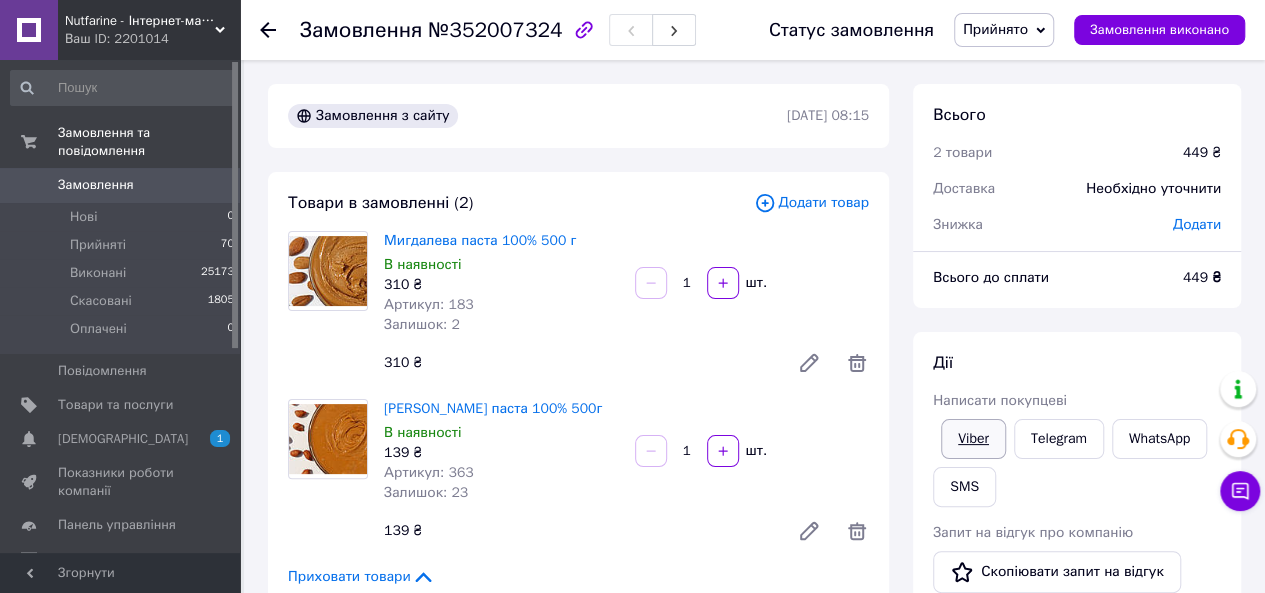 click on "Viber" at bounding box center [973, 439] 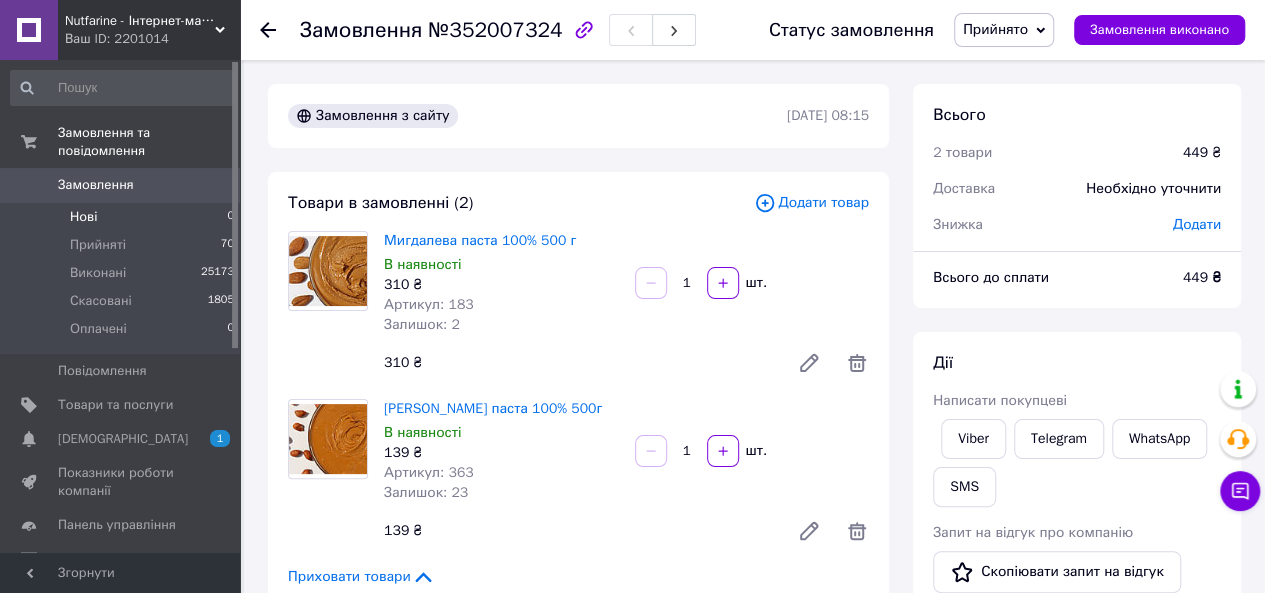 click on "Нові 0" at bounding box center [123, 217] 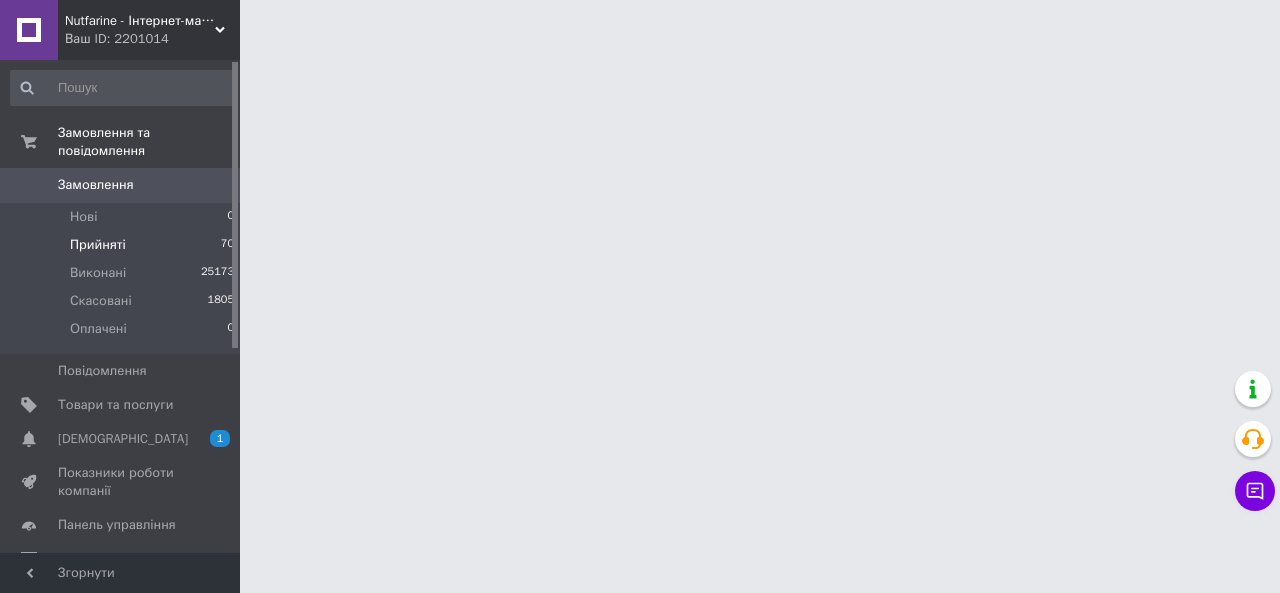click on "Прийняті" at bounding box center (98, 245) 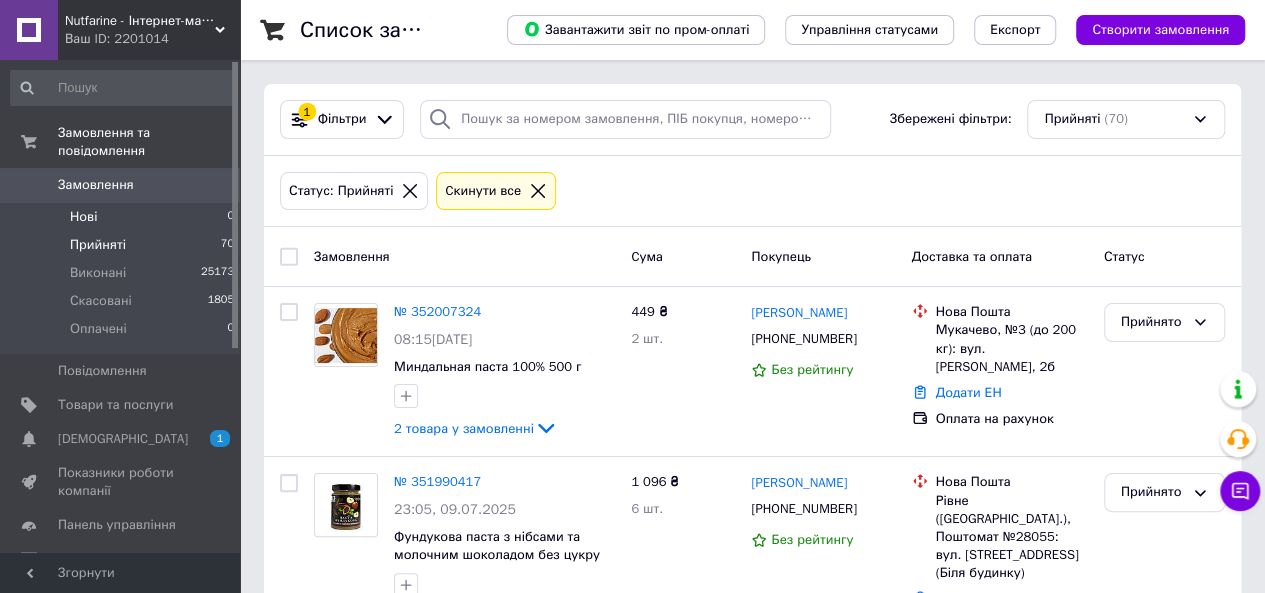 click on "Нові 0" at bounding box center (123, 217) 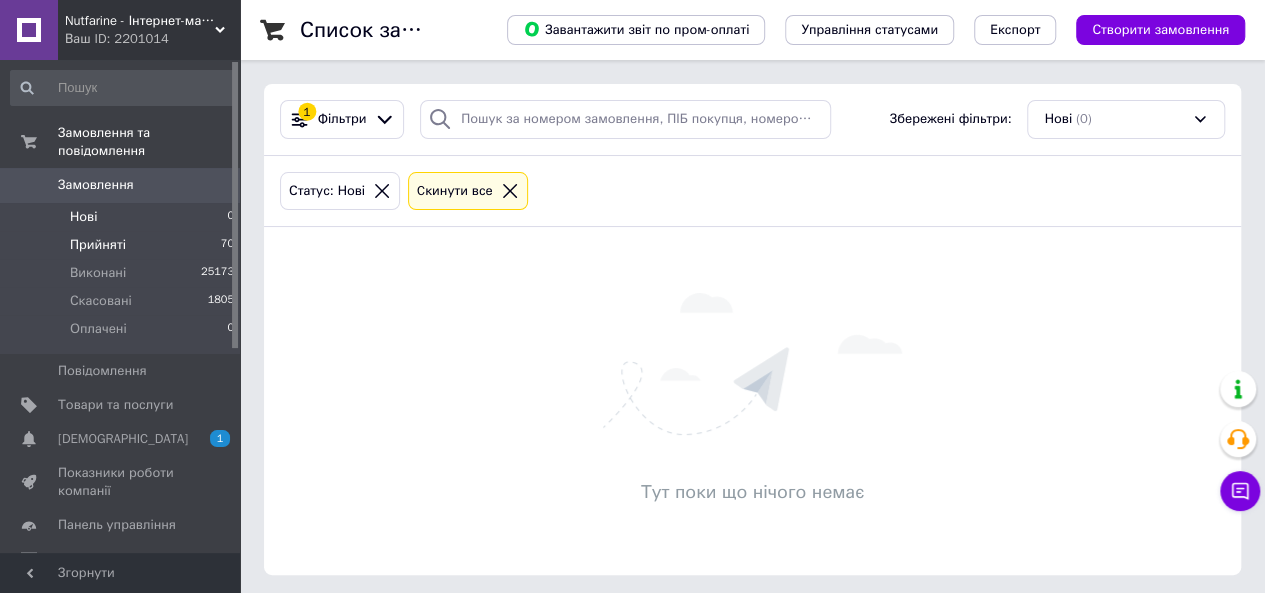 click on "Прийняті 70" at bounding box center (123, 245) 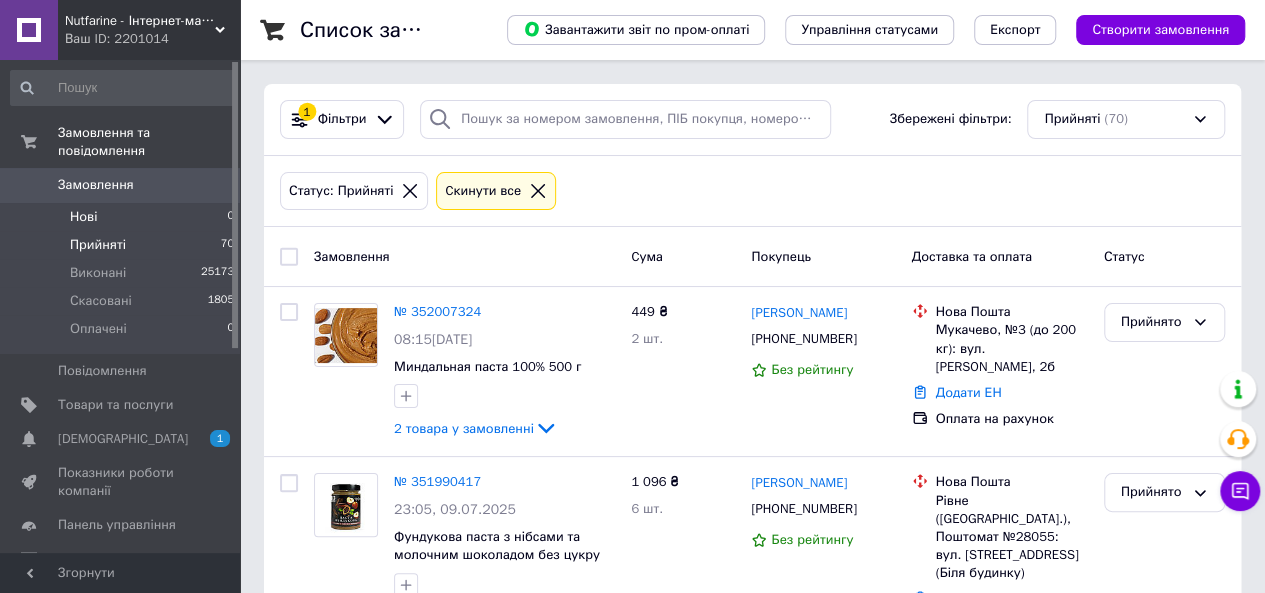 click on "Нові 0" at bounding box center [123, 217] 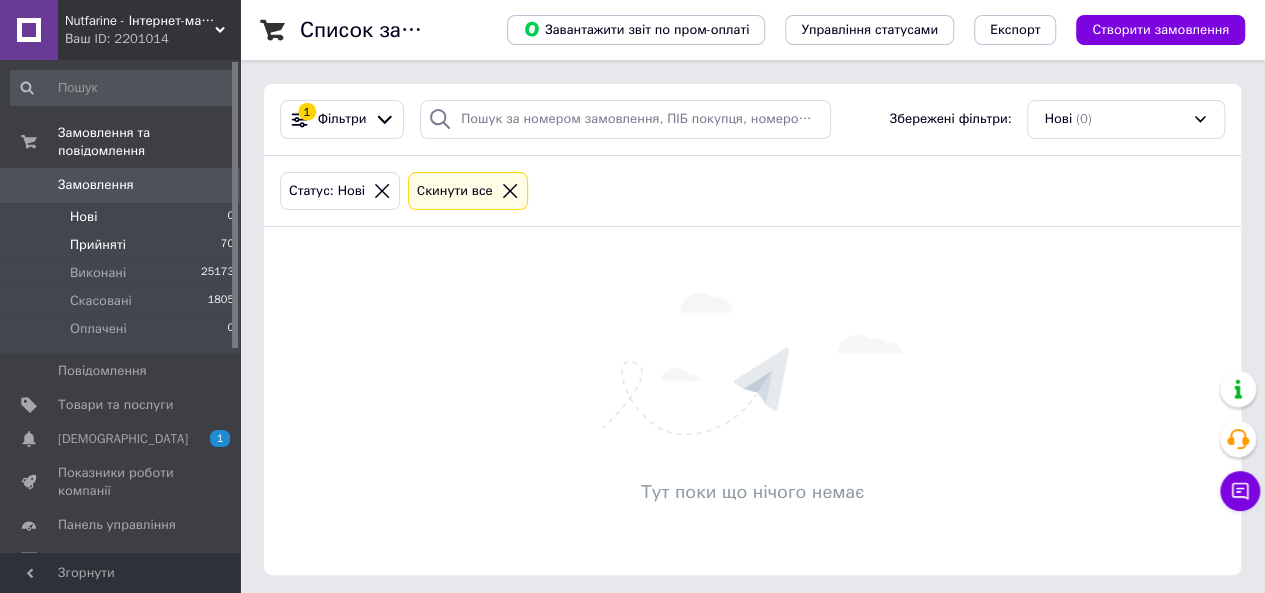 click on "Прийняті" at bounding box center [98, 245] 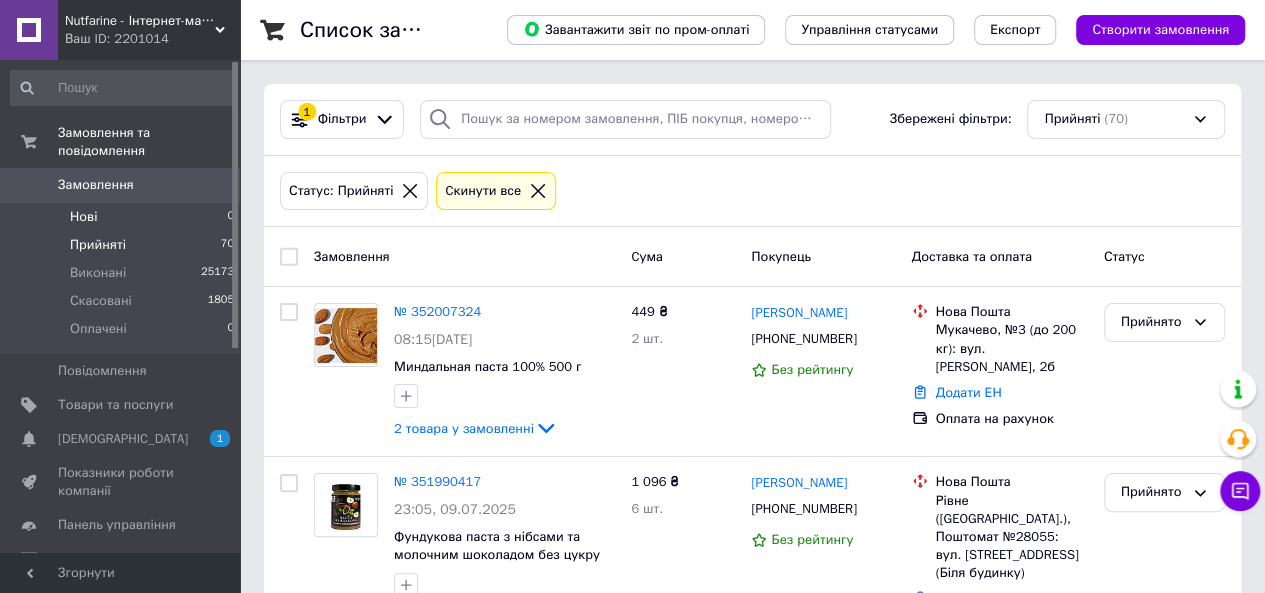 click on "Нові 0" at bounding box center (123, 217) 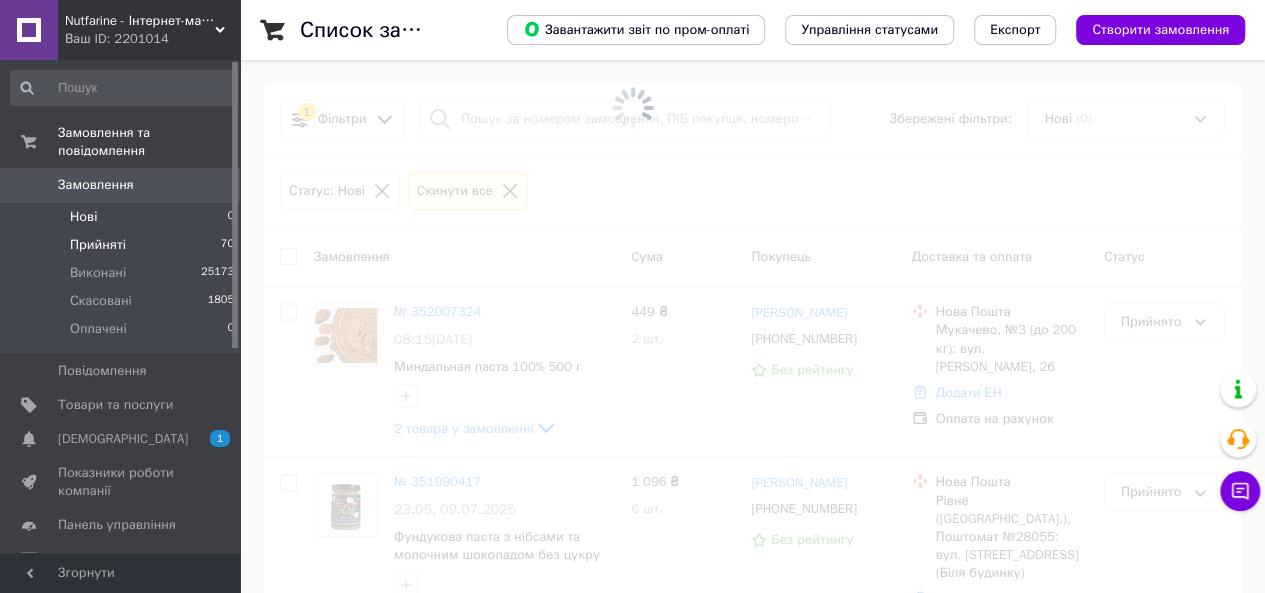 click on "Прийняті" at bounding box center [98, 245] 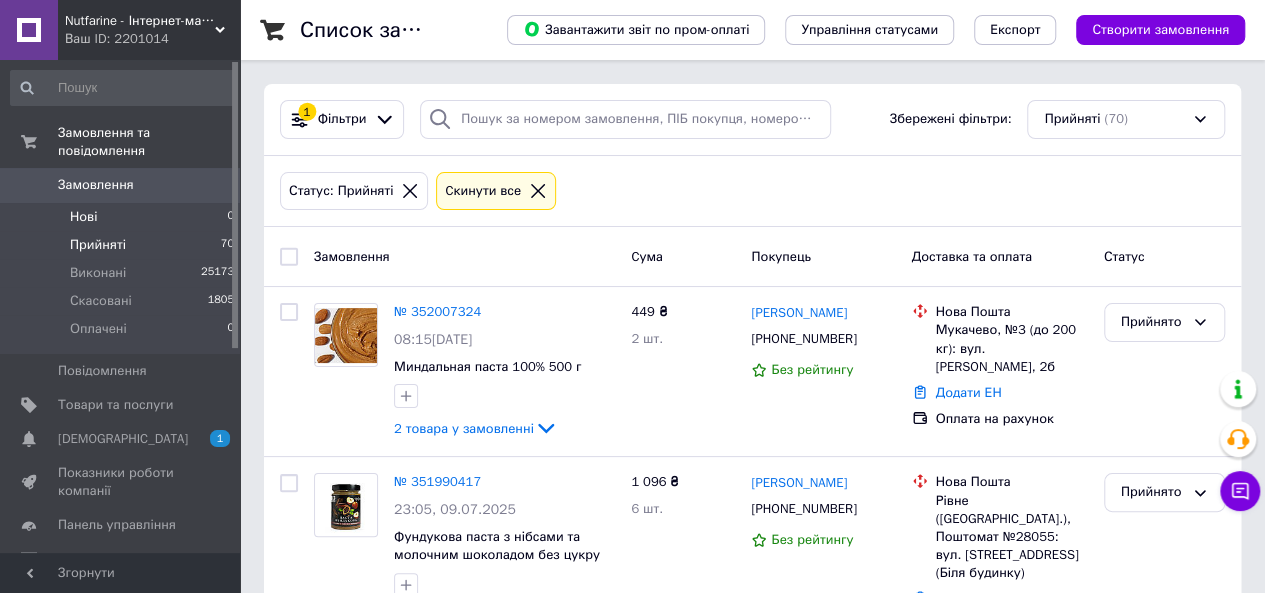 click on "Нові" at bounding box center (83, 217) 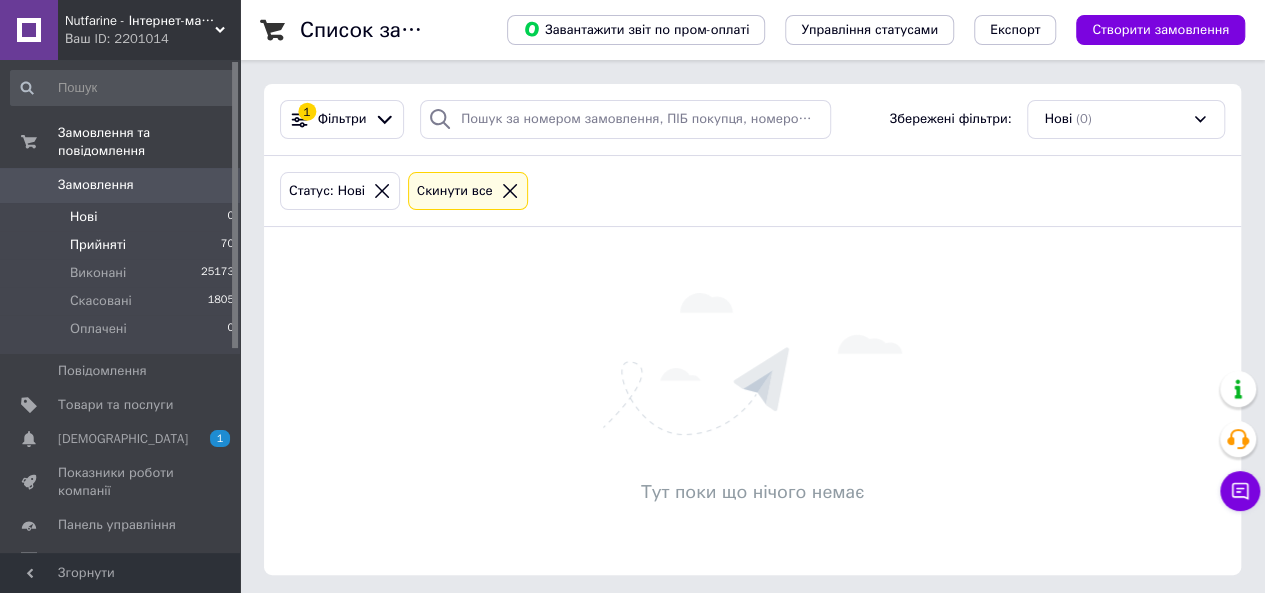 click on "Прийняті 70" at bounding box center (123, 245) 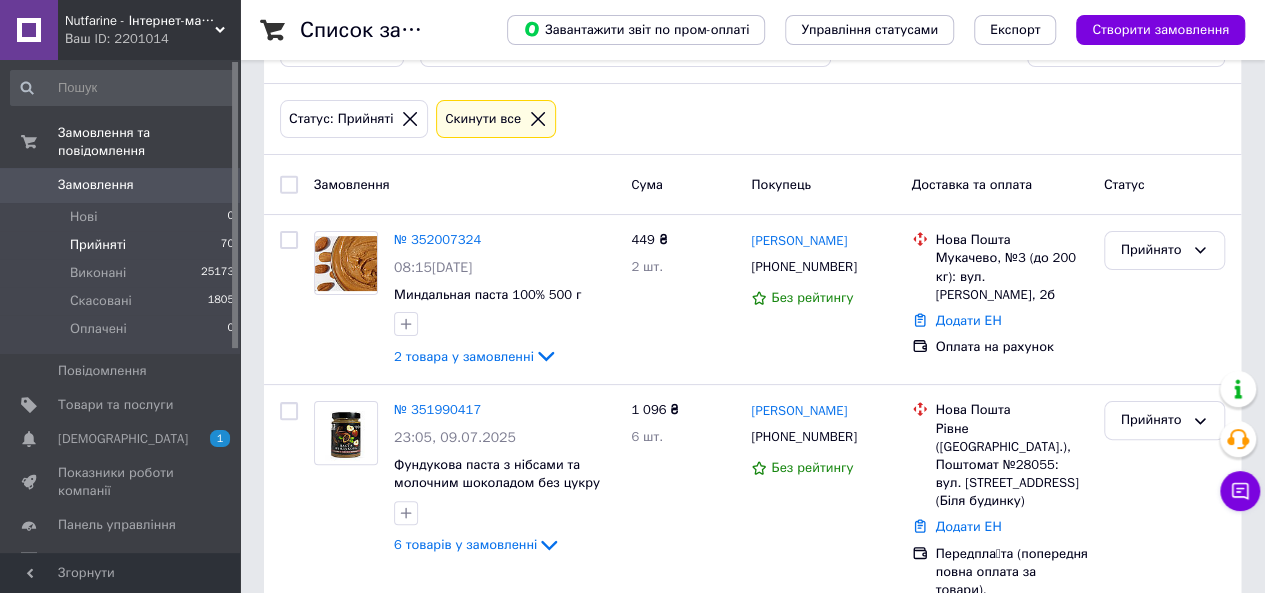 scroll, scrollTop: 100, scrollLeft: 0, axis: vertical 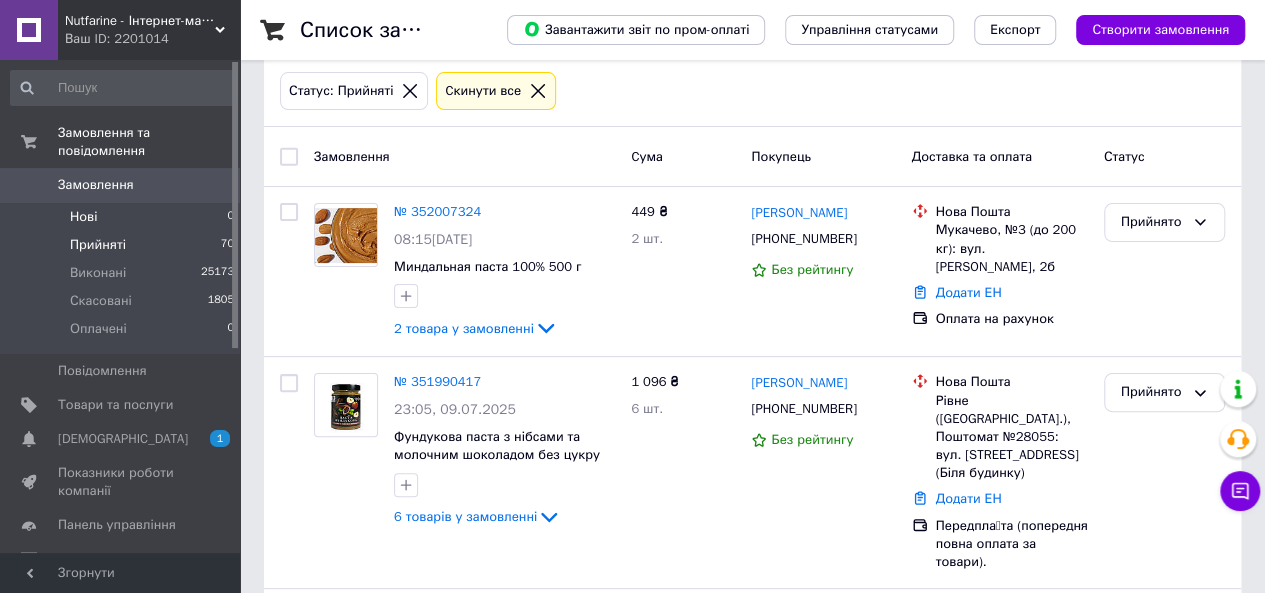 click on "Нові 0" at bounding box center [123, 217] 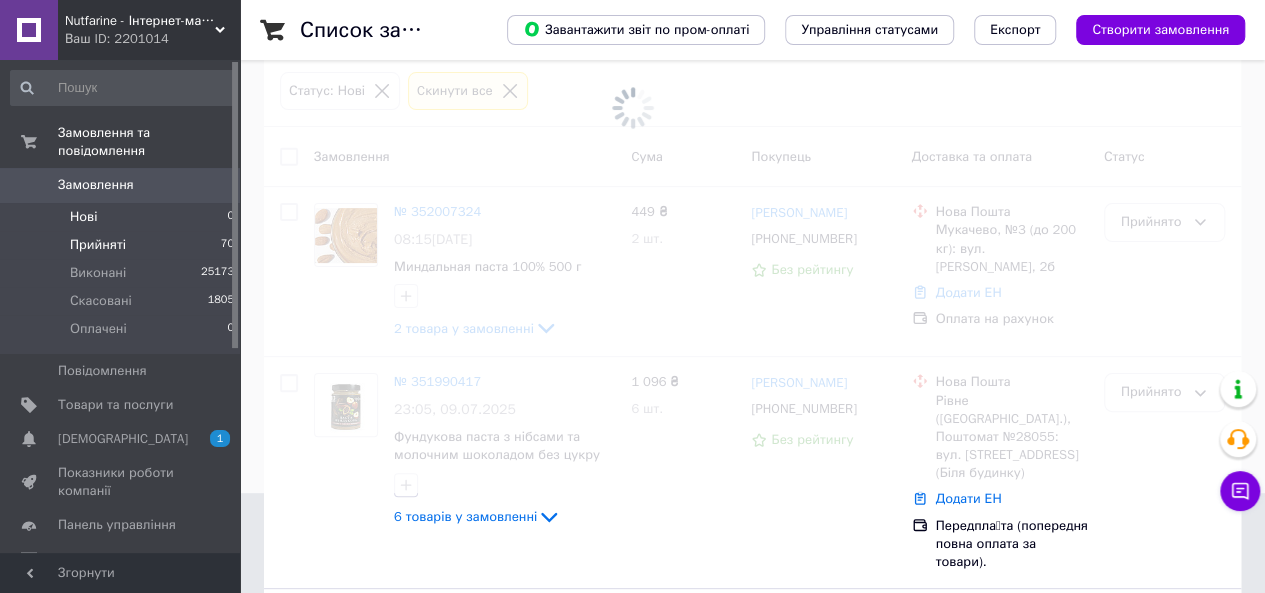 scroll, scrollTop: 0, scrollLeft: 0, axis: both 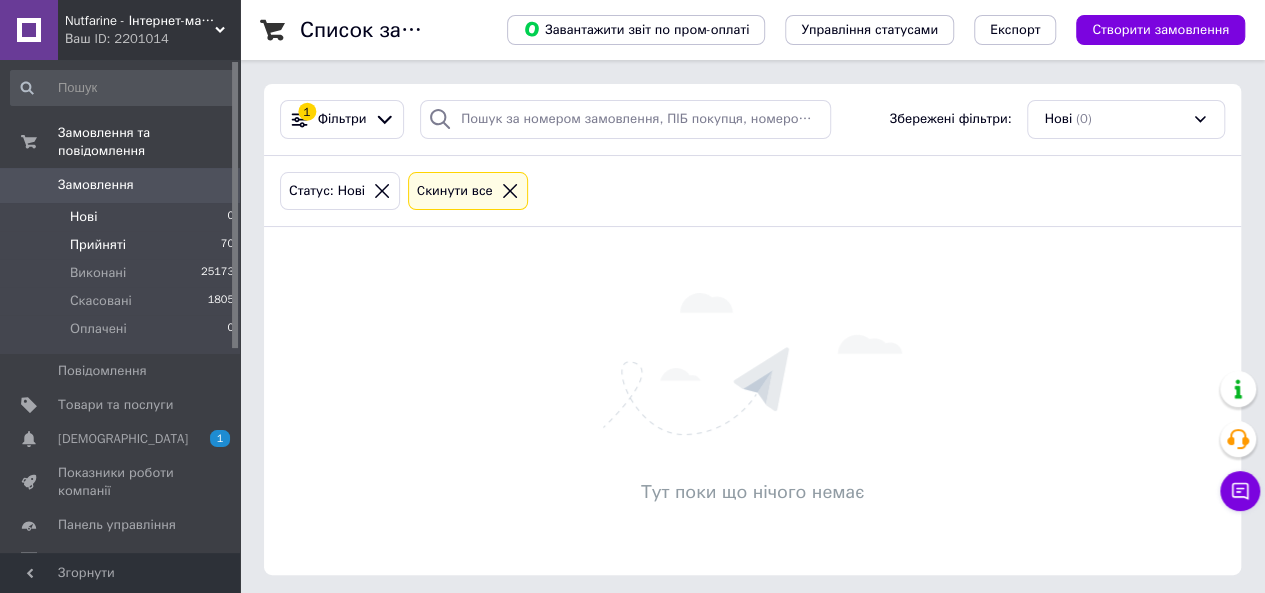 click on "Прийняті" at bounding box center (98, 245) 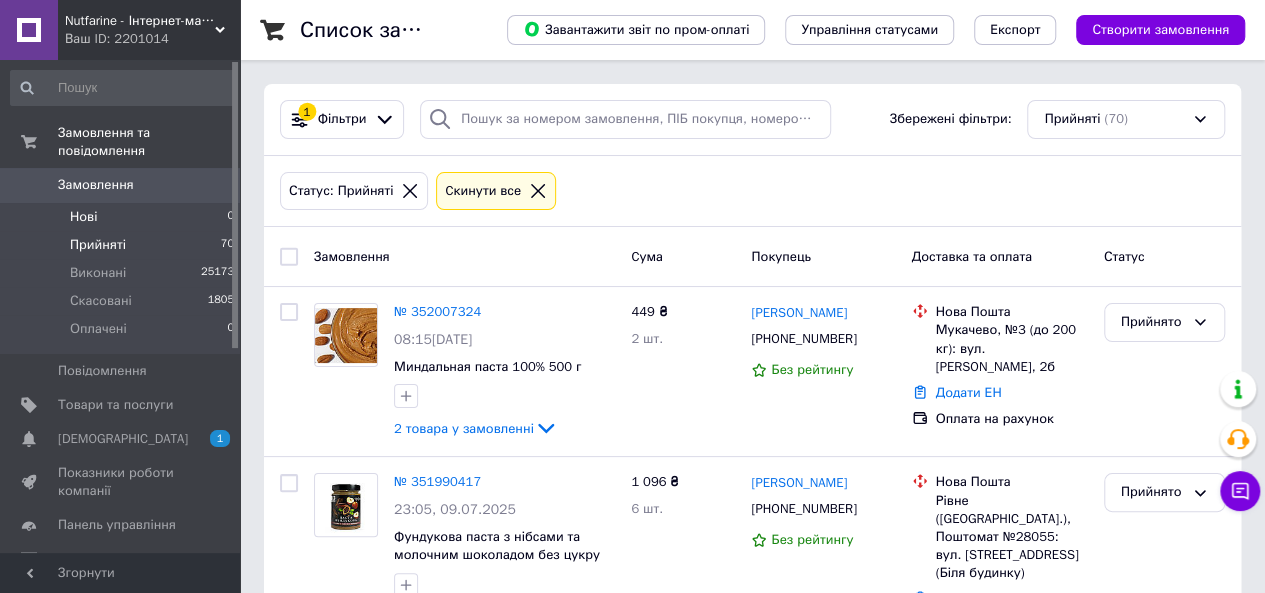 click on "Нові 0" at bounding box center (123, 217) 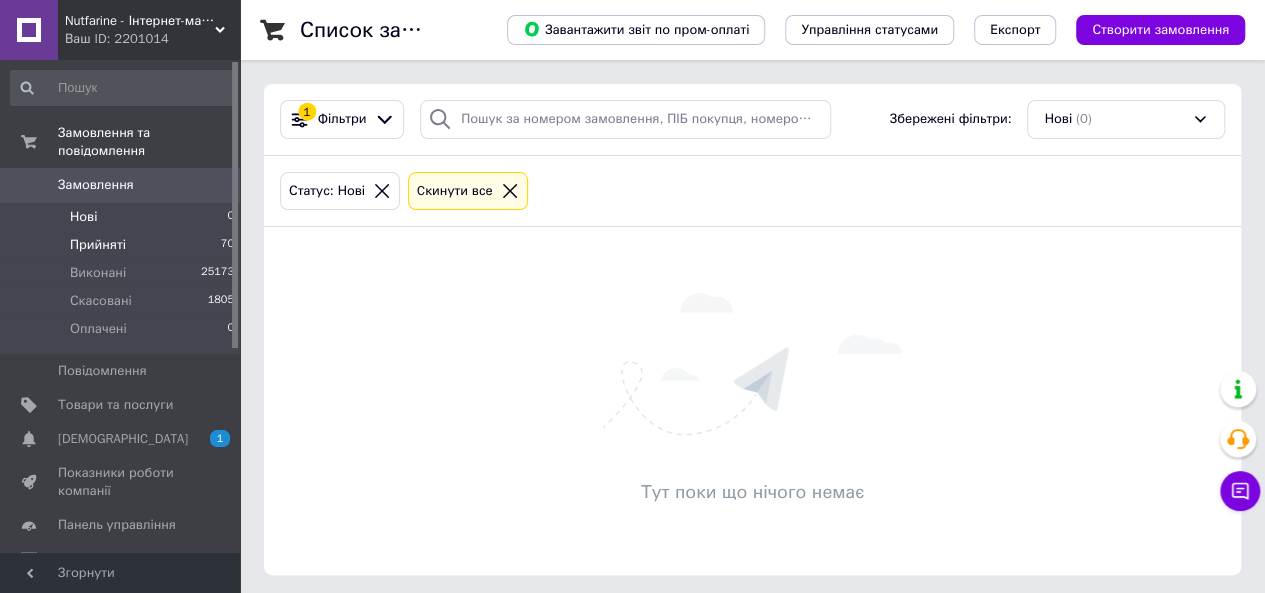 click on "Прийняті" at bounding box center [98, 245] 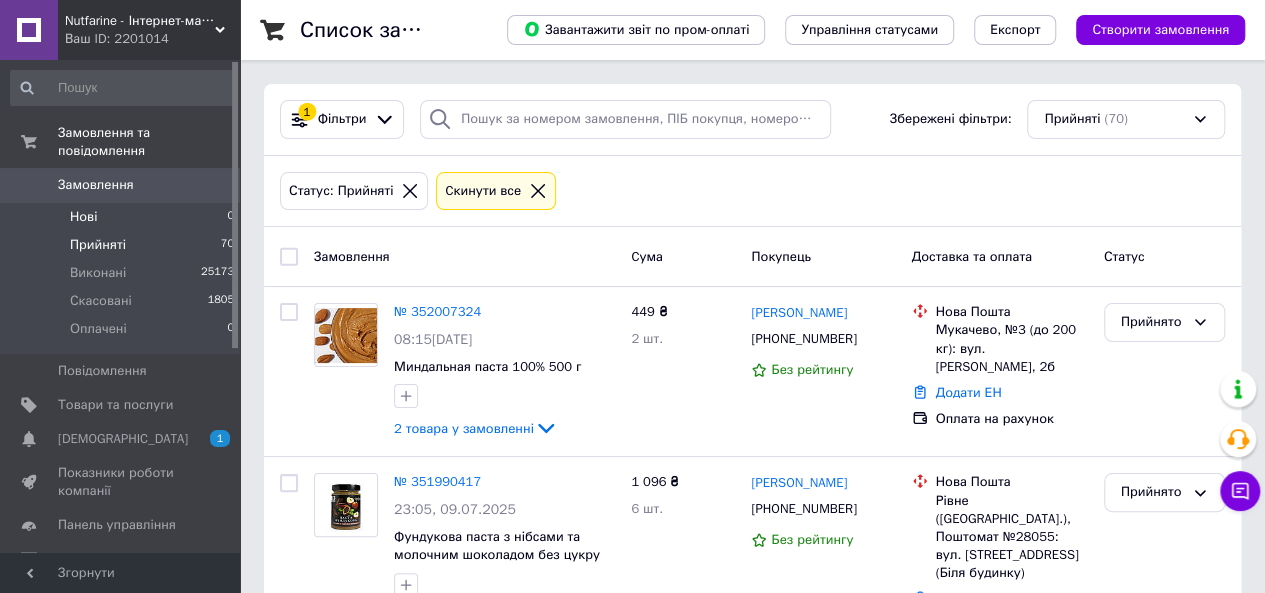 click on "Нові" at bounding box center (83, 217) 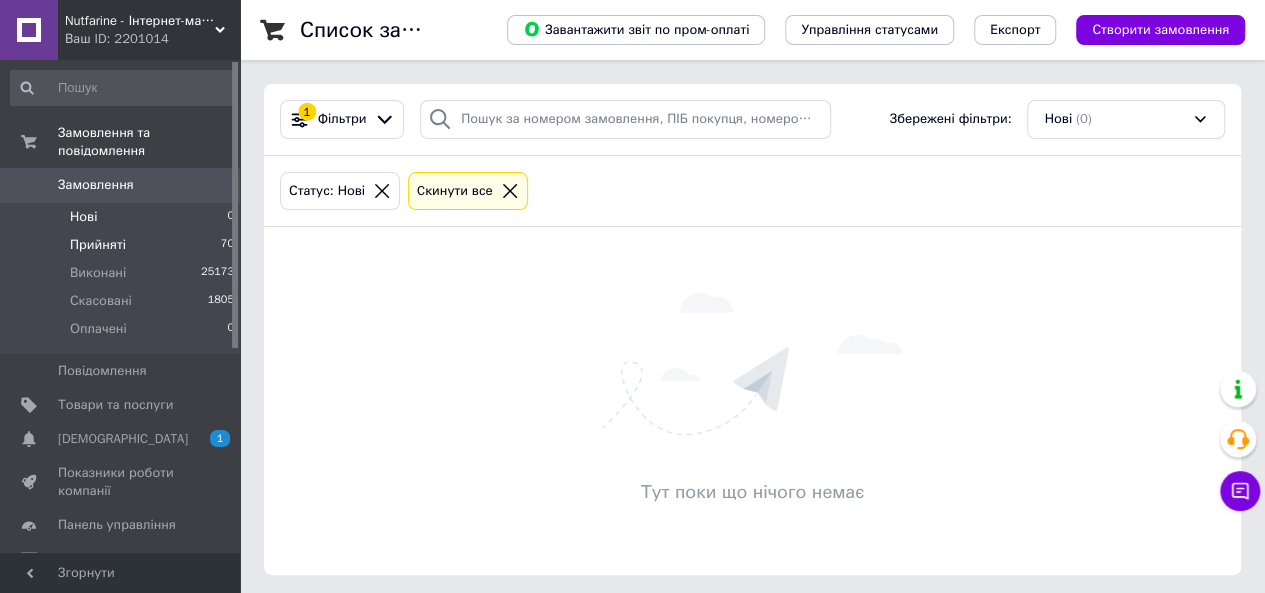 click on "Прийняті 70" at bounding box center (123, 245) 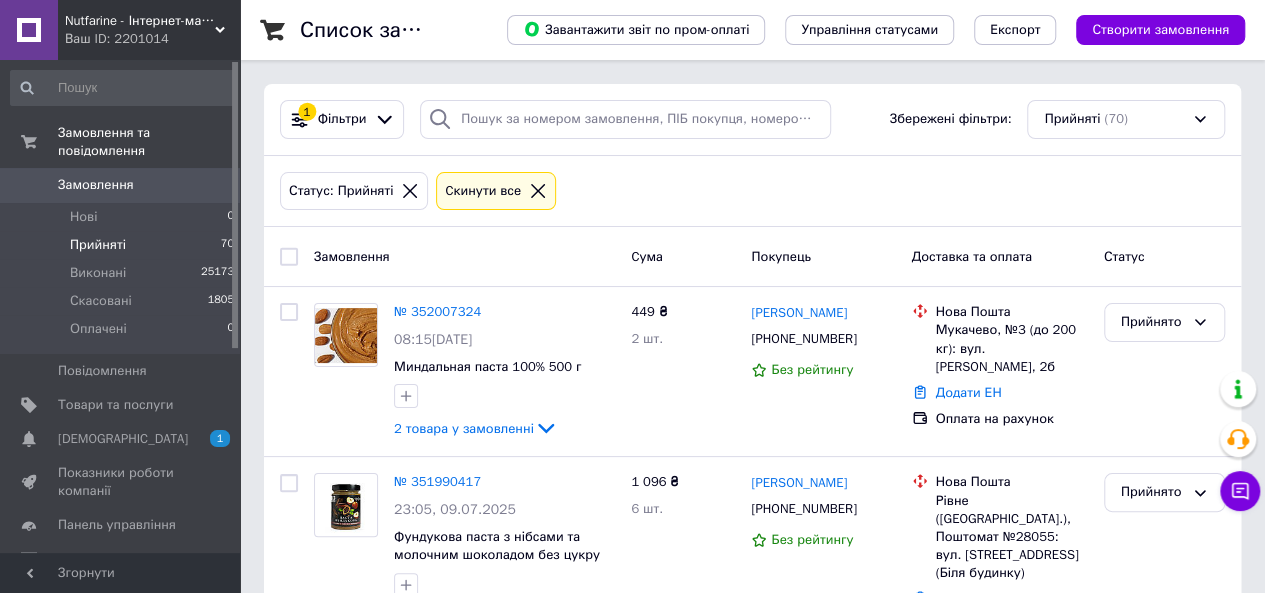 click on "[DEMOGRAPHIC_DATA]" at bounding box center [123, 439] 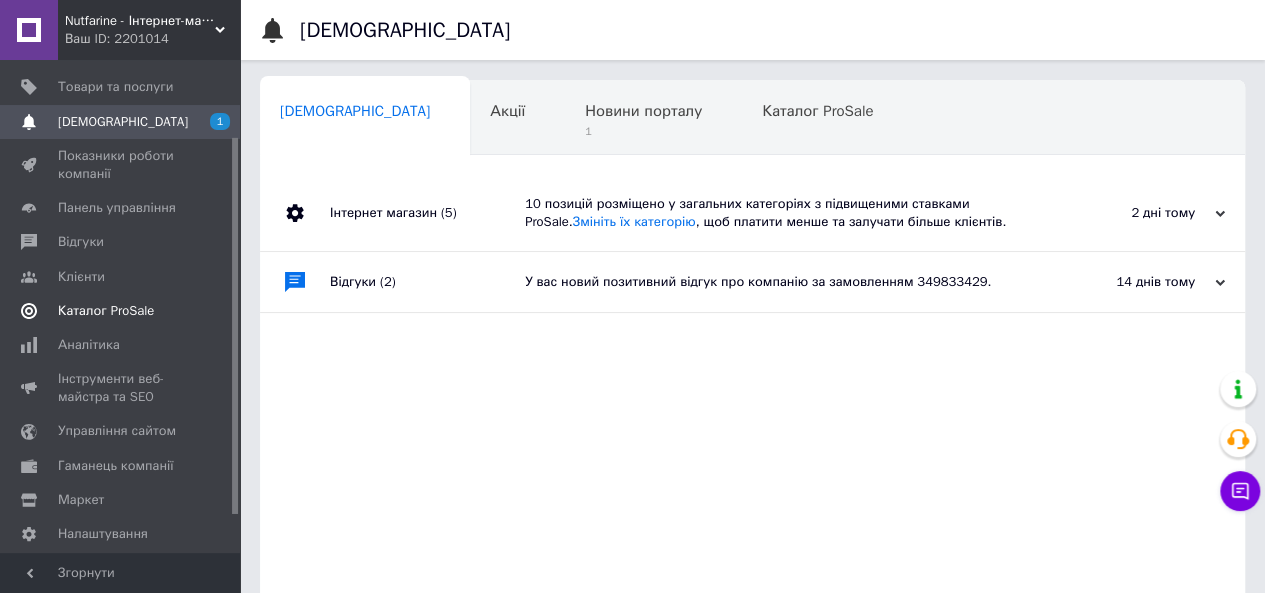 scroll, scrollTop: 100, scrollLeft: 0, axis: vertical 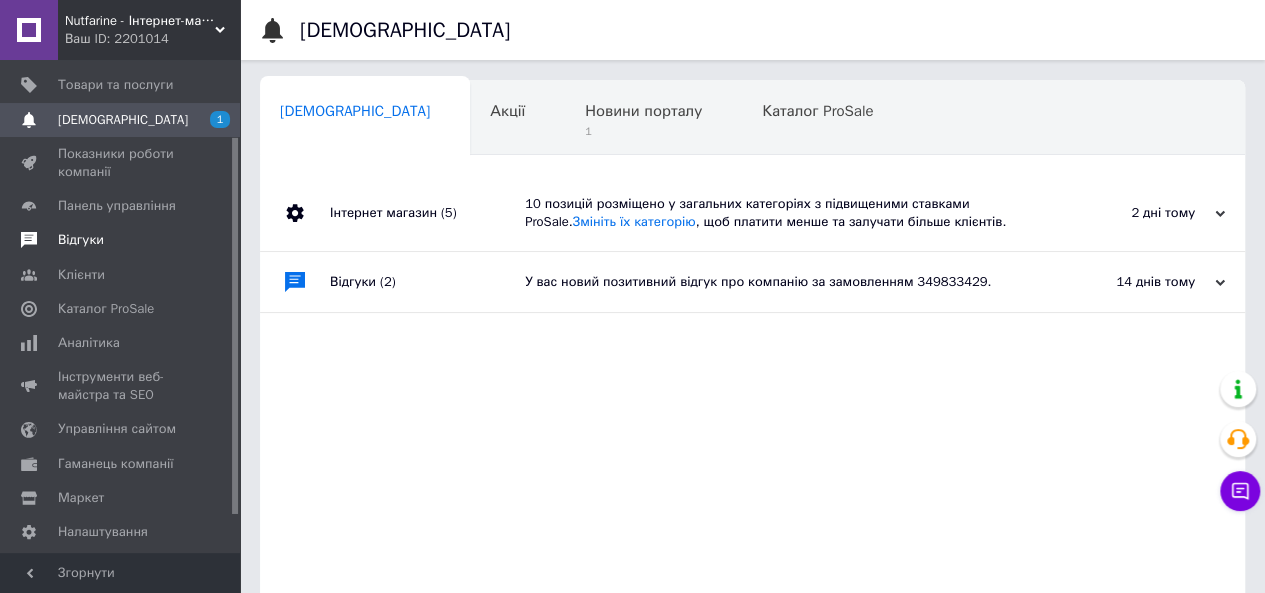 click on "Відгуки" at bounding box center (121, 240) 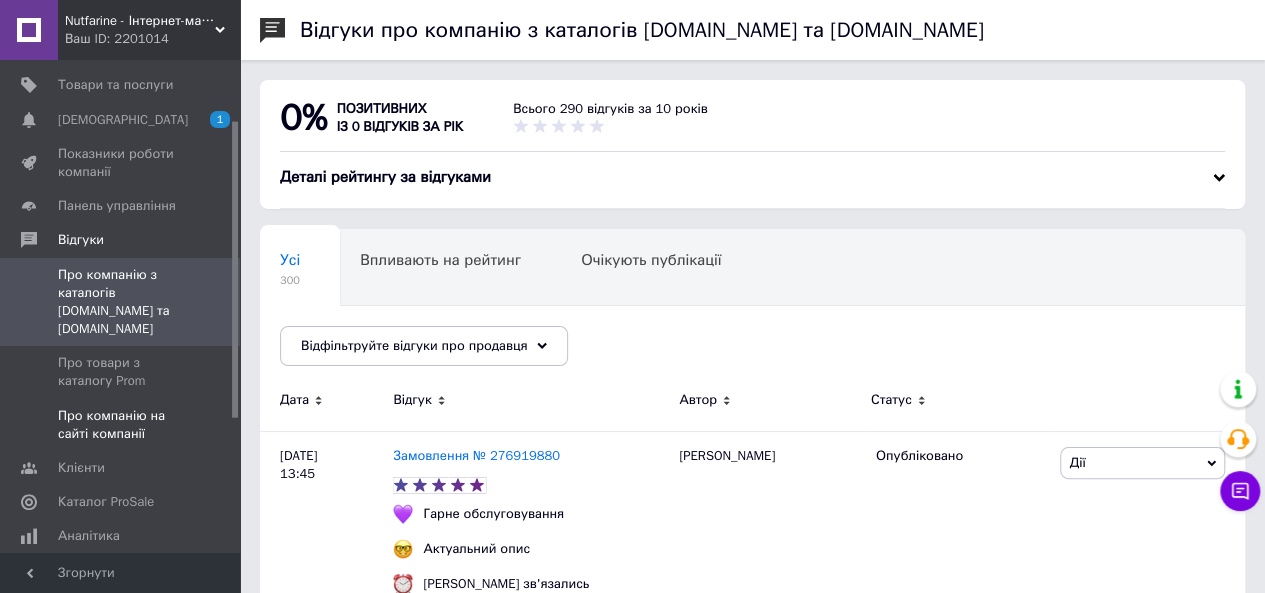 click on "Про компанію на сайті компанії" at bounding box center [121, 425] 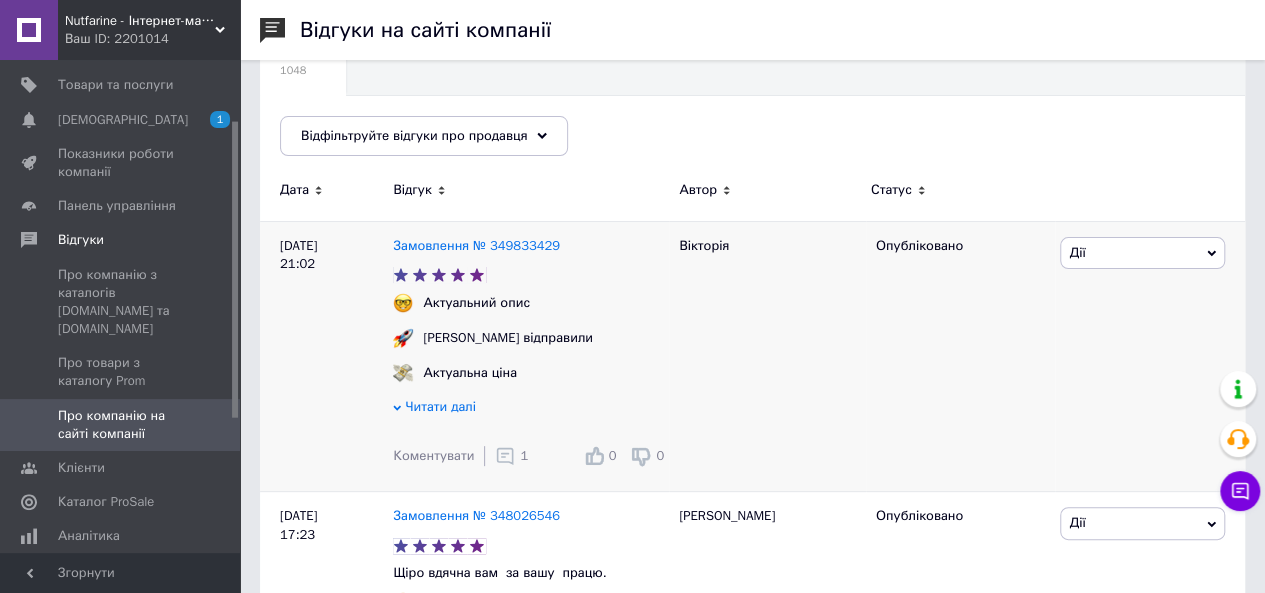 scroll, scrollTop: 0, scrollLeft: 0, axis: both 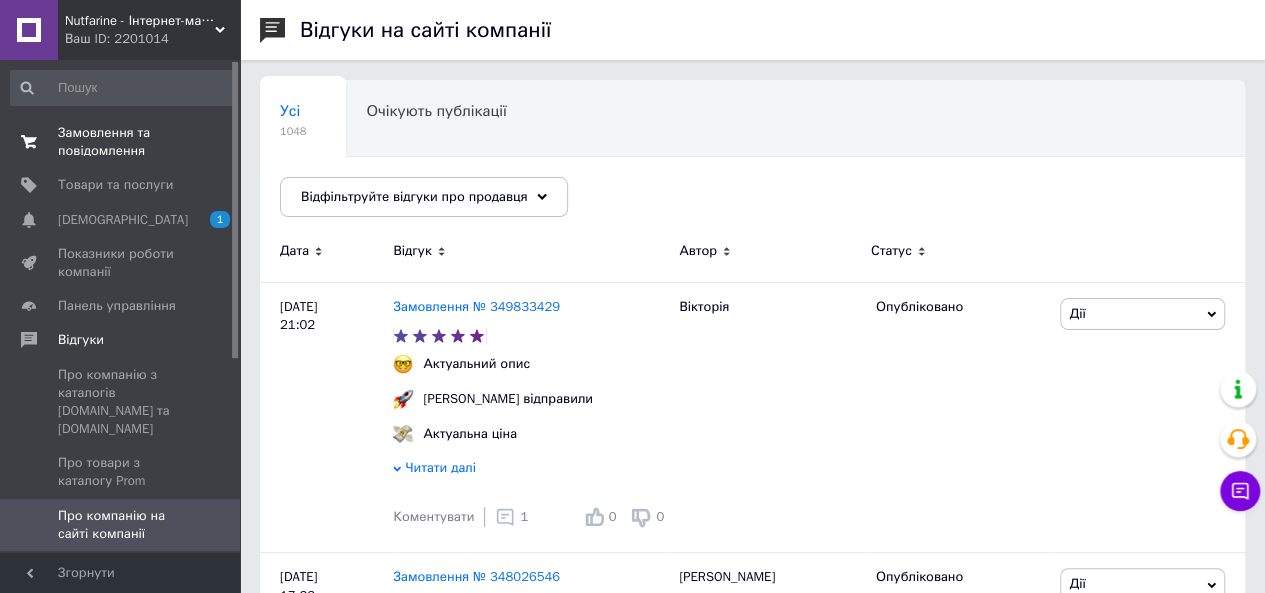 click on "Замовлення та повідомлення" at bounding box center [121, 142] 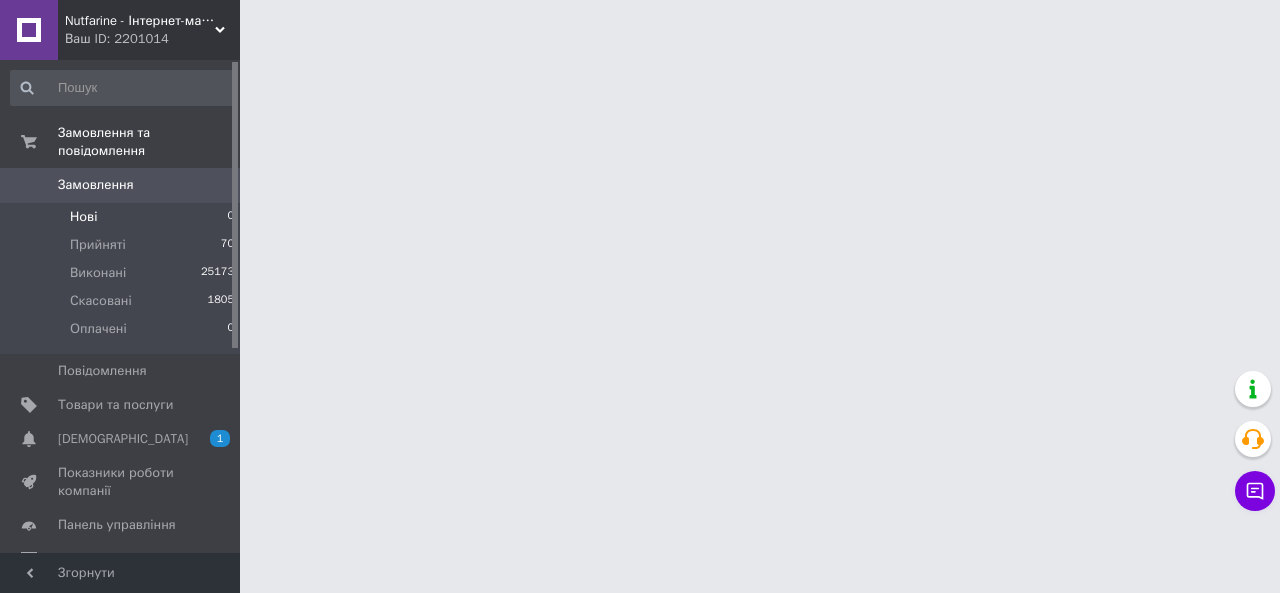click on "Нові" at bounding box center (83, 217) 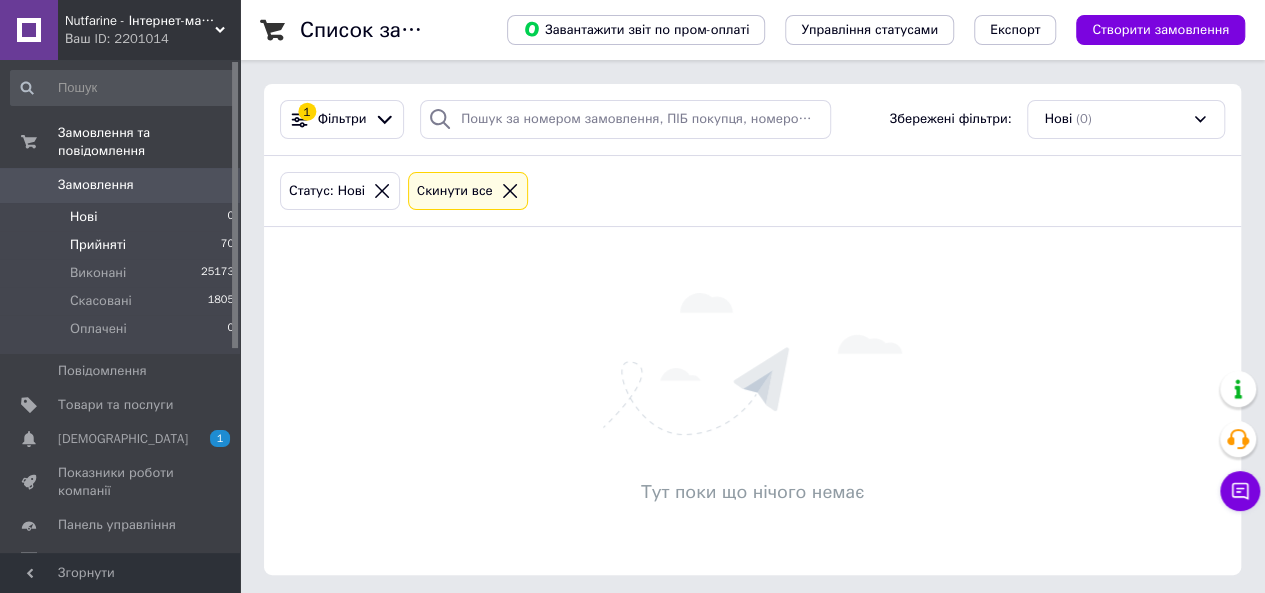 click on "Прийняті 70" at bounding box center [123, 245] 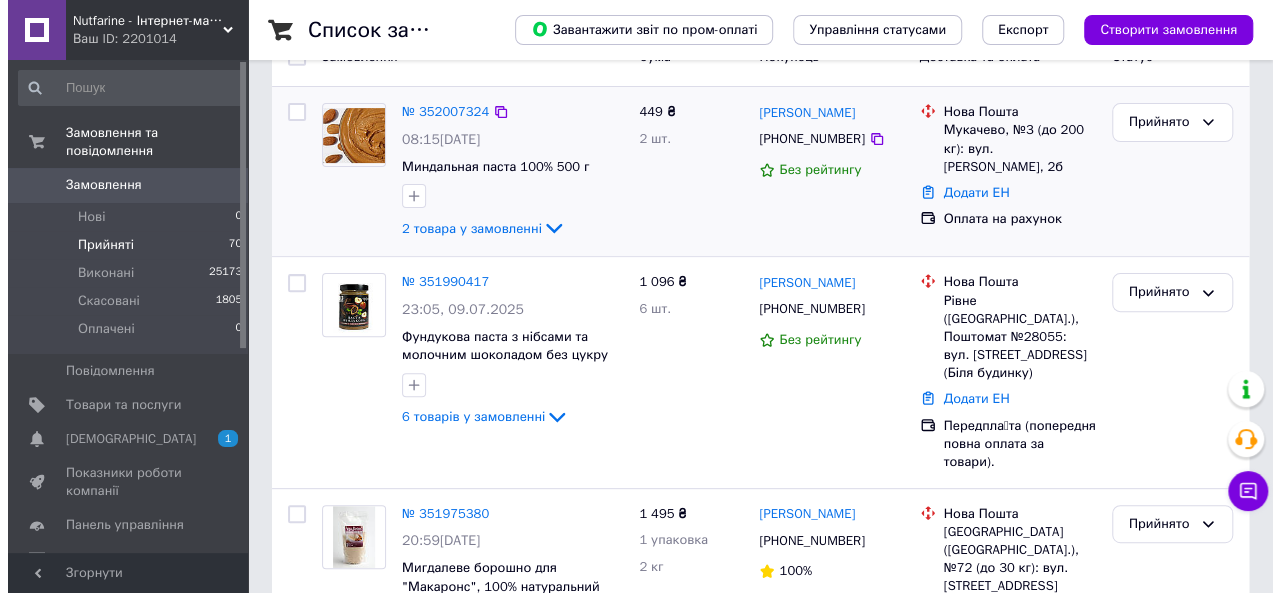scroll, scrollTop: 0, scrollLeft: 0, axis: both 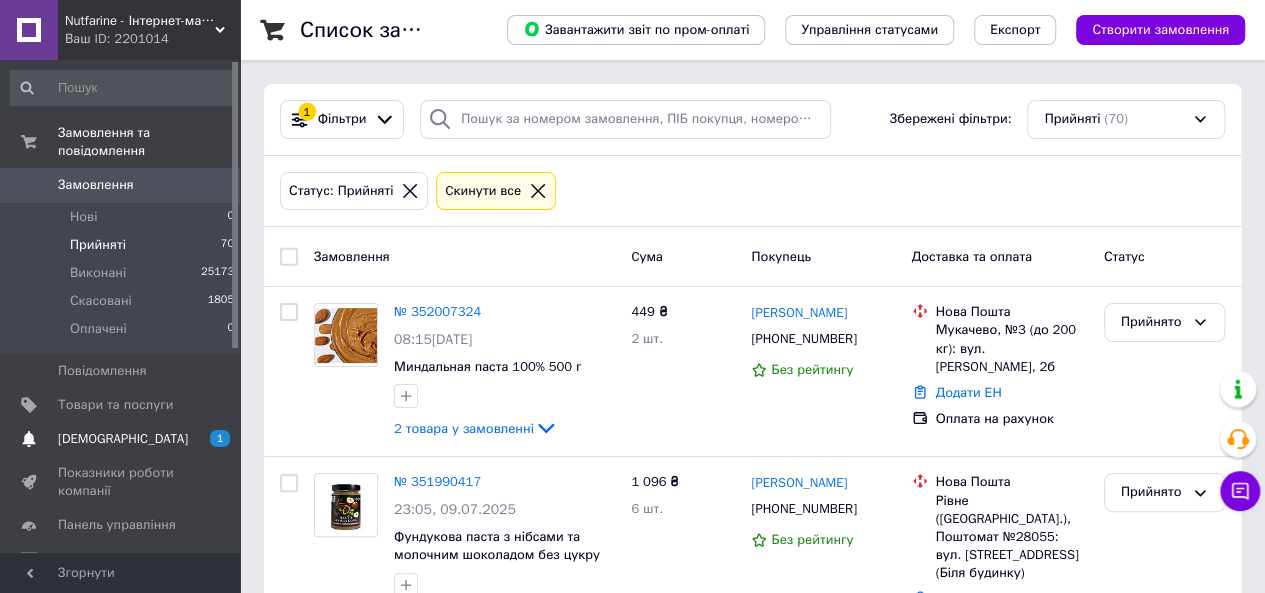 click on "[DEMOGRAPHIC_DATA]" at bounding box center [123, 439] 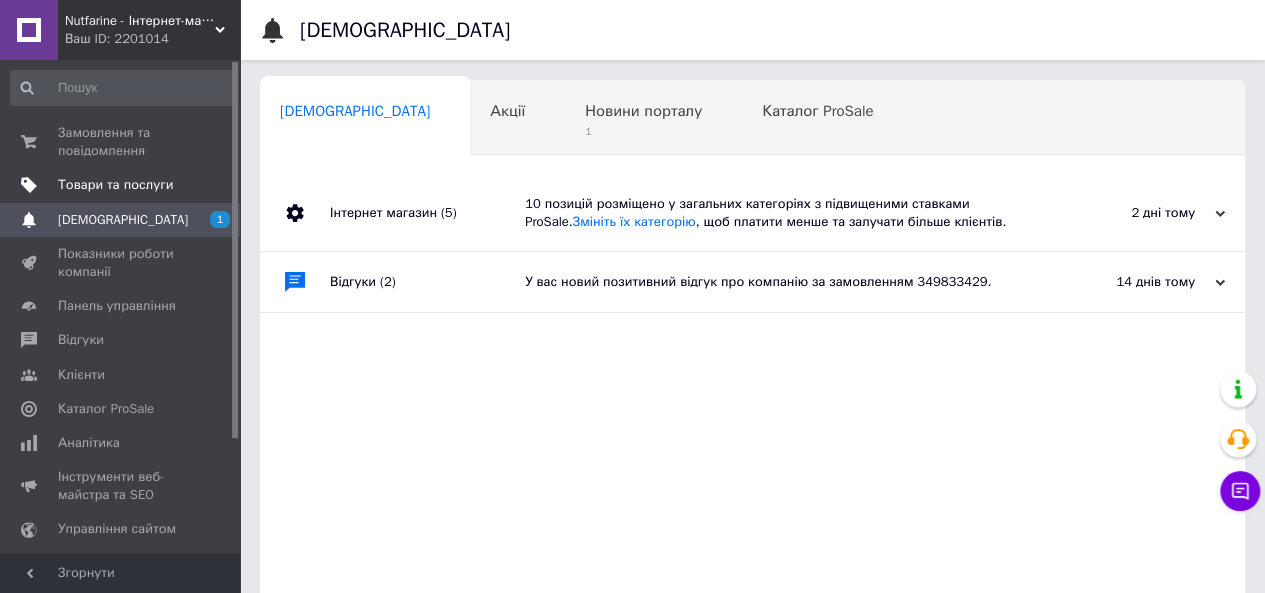 click on "Товари та послуги" at bounding box center (115, 185) 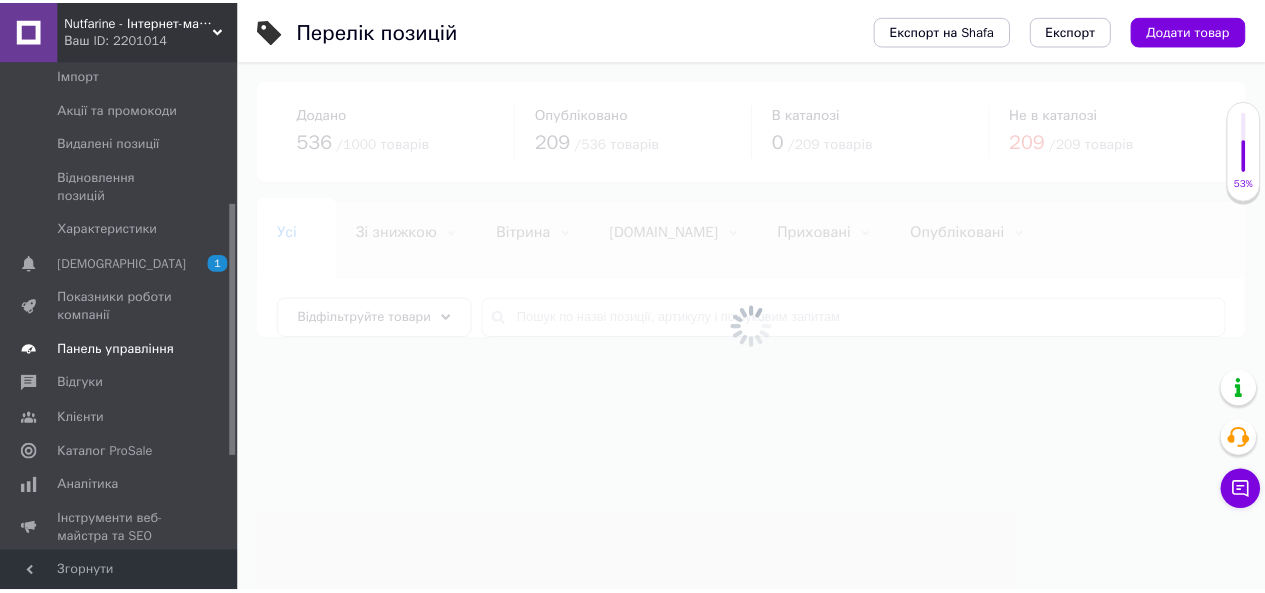 scroll, scrollTop: 0, scrollLeft: 0, axis: both 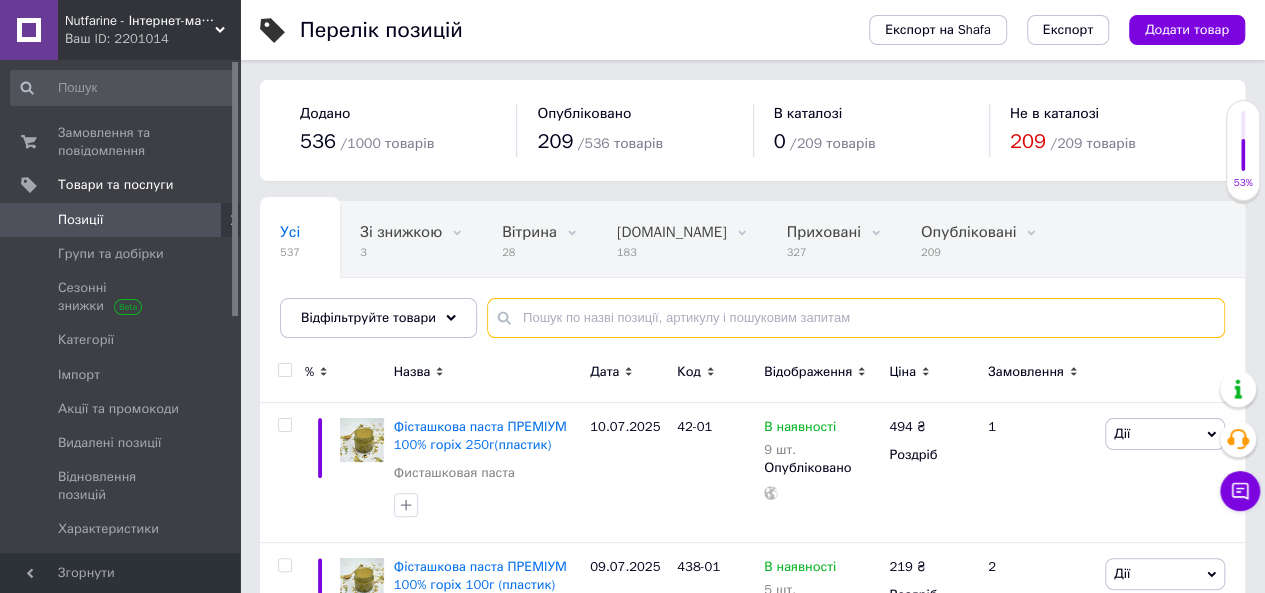 click at bounding box center [856, 318] 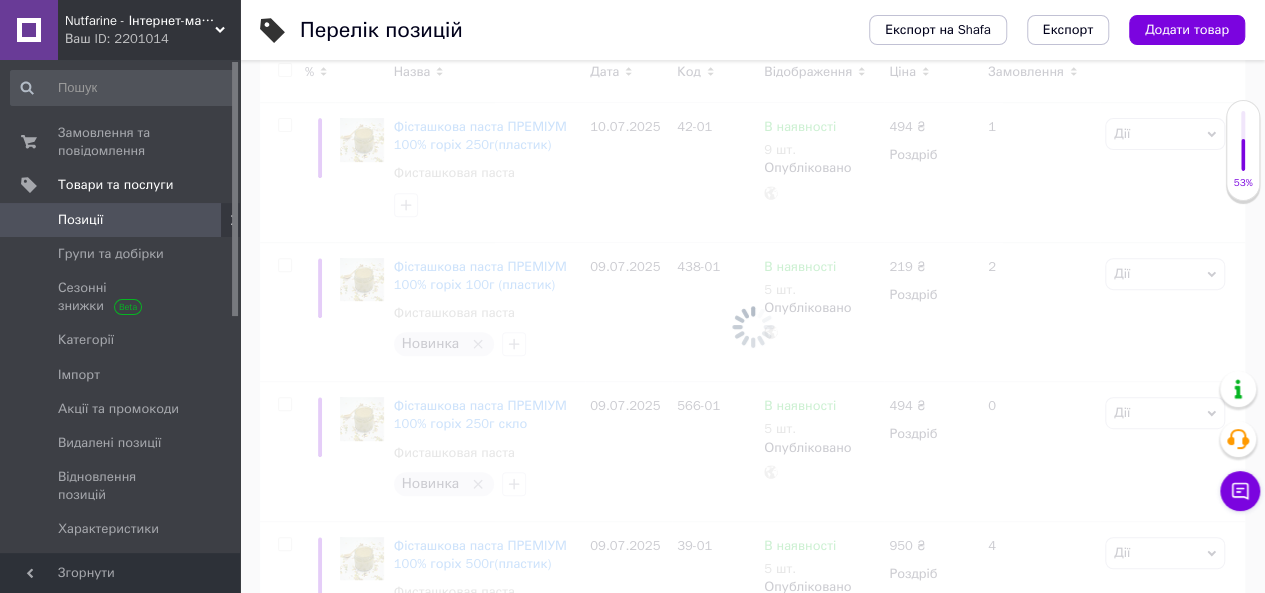 scroll, scrollTop: 3, scrollLeft: 0, axis: vertical 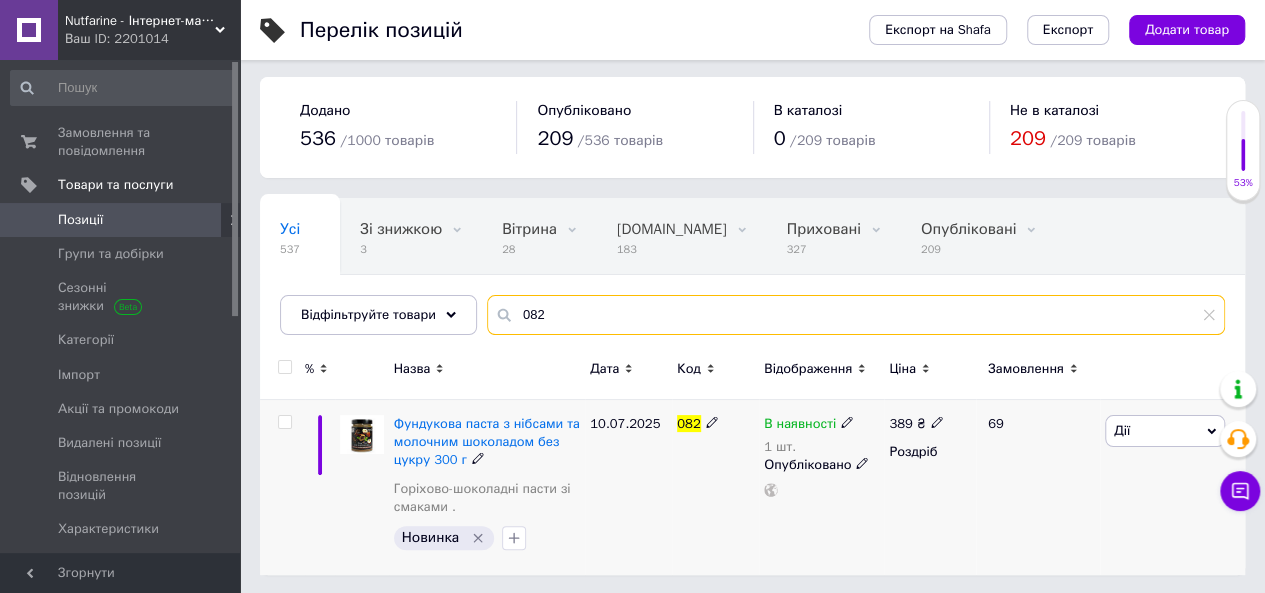 type on "082" 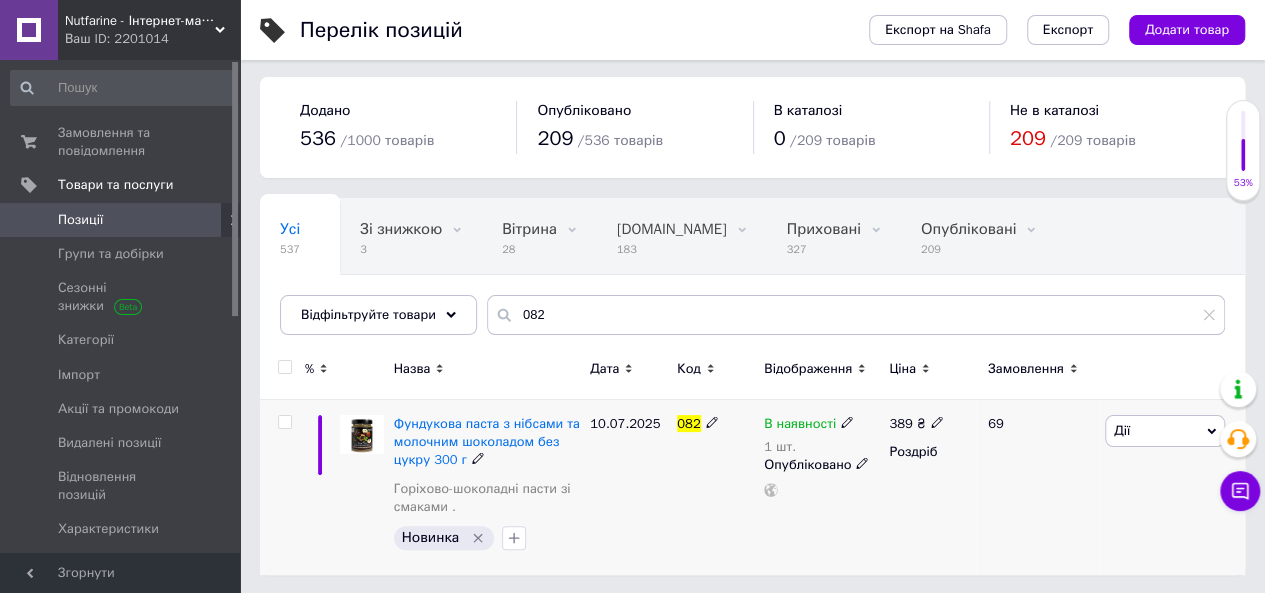 click on "В наявності" at bounding box center (800, 426) 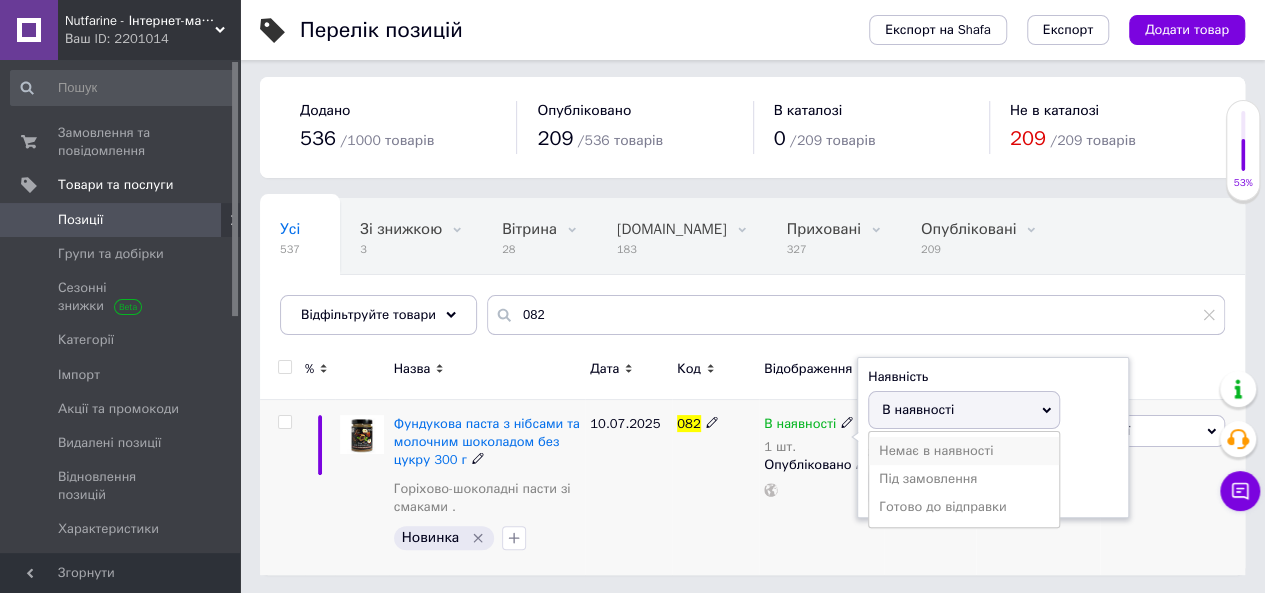 click on "Немає в наявності" at bounding box center (964, 451) 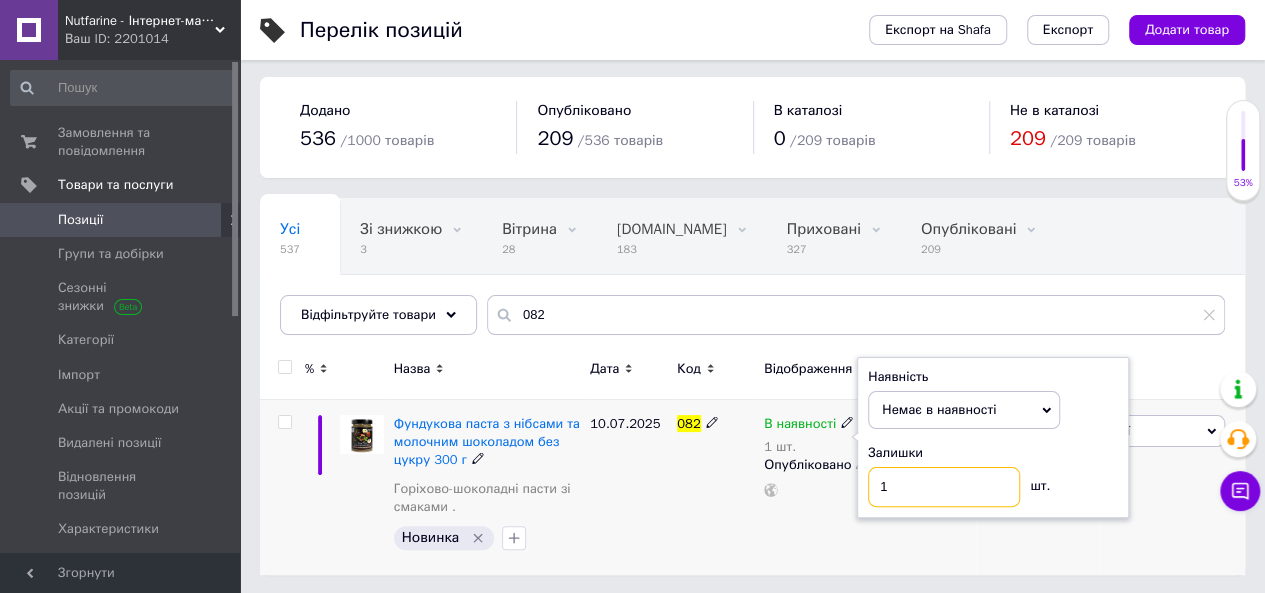 click on "1" at bounding box center [944, 487] 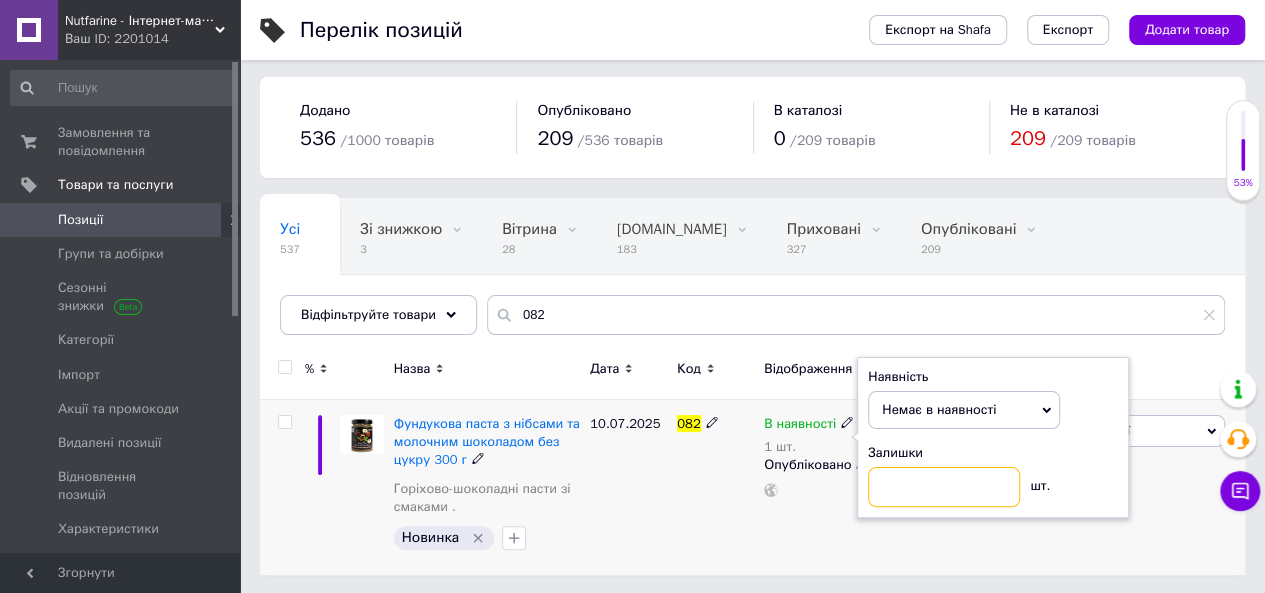 type 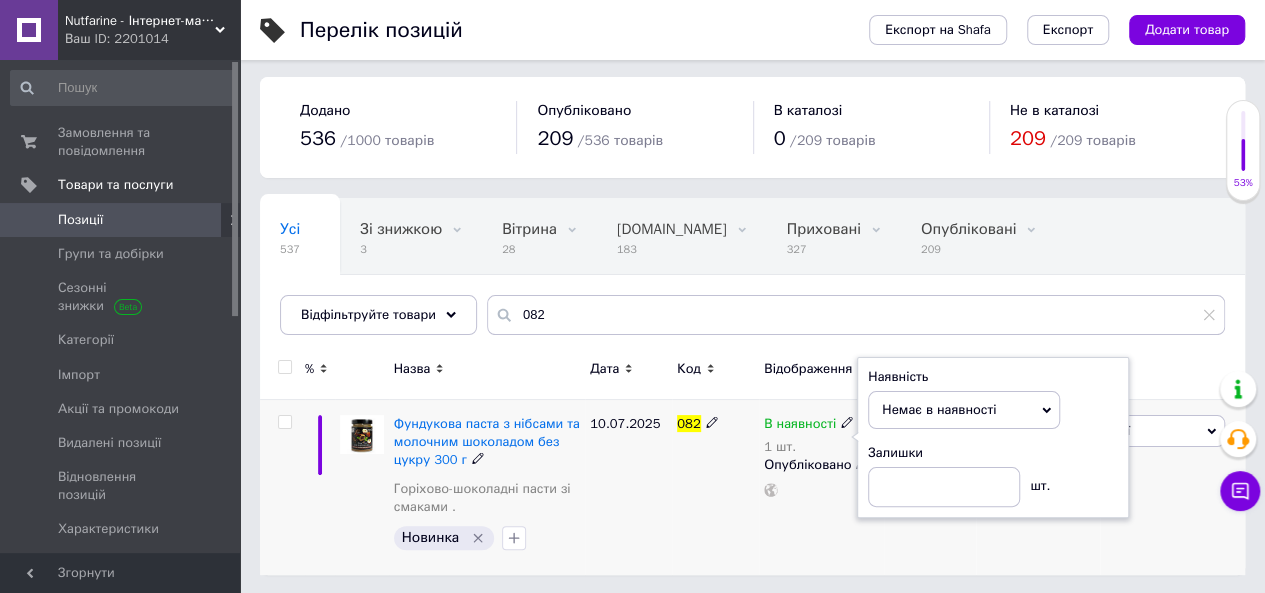 click on "082" at bounding box center (715, 487) 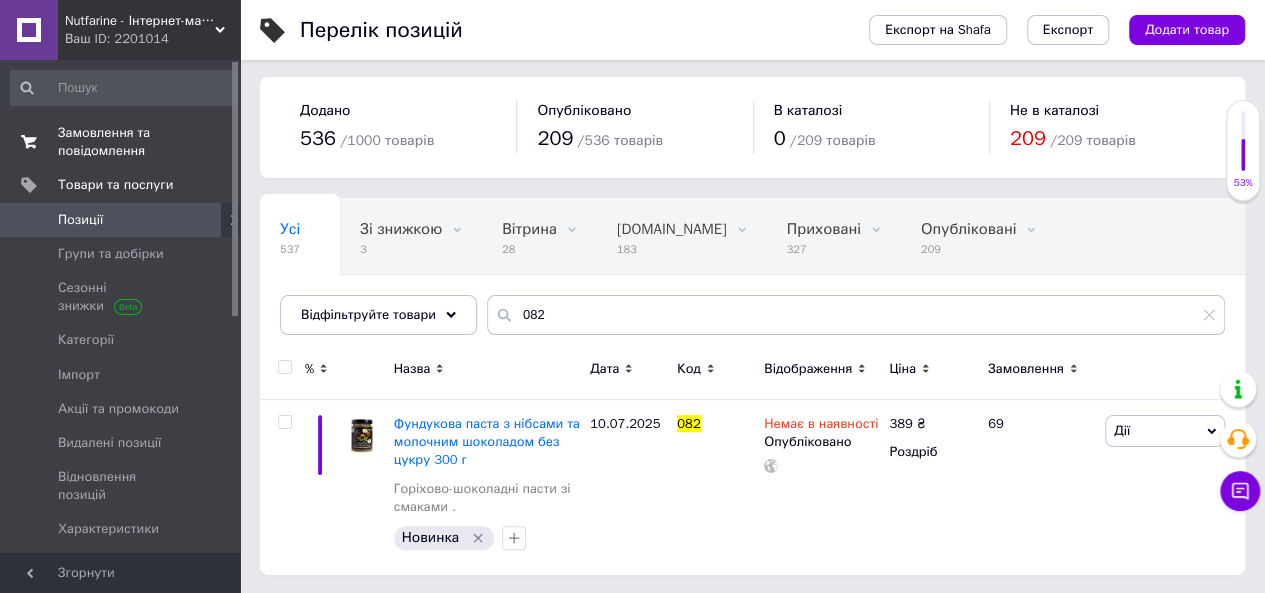 click on "Замовлення та повідомлення" at bounding box center (121, 142) 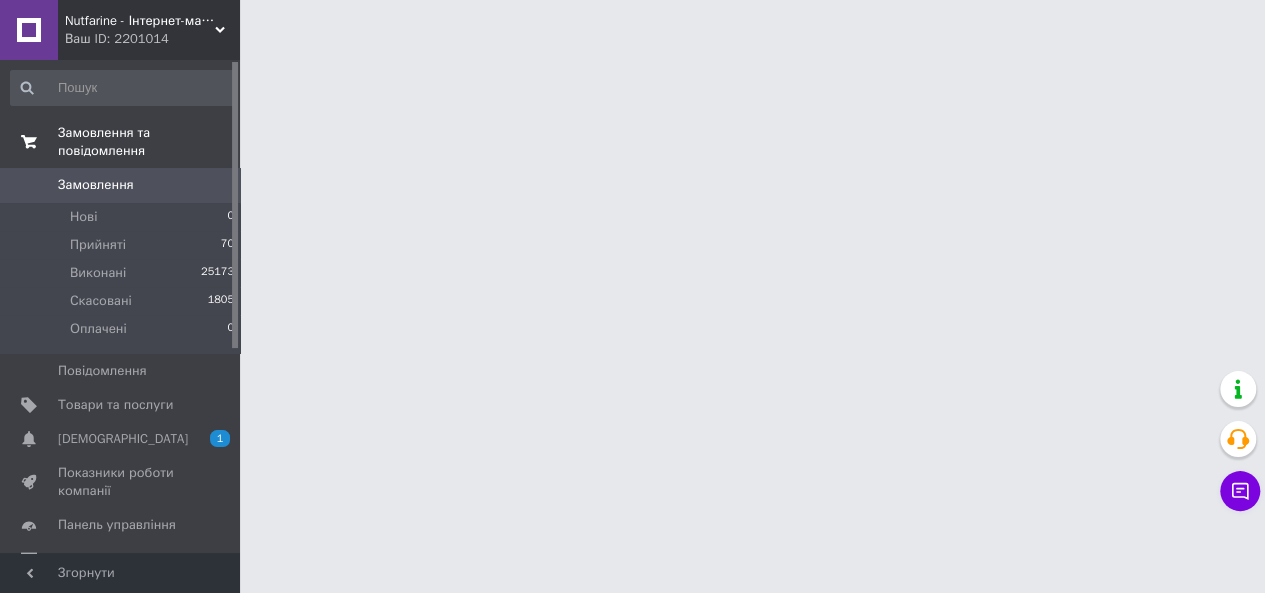 scroll, scrollTop: 0, scrollLeft: 0, axis: both 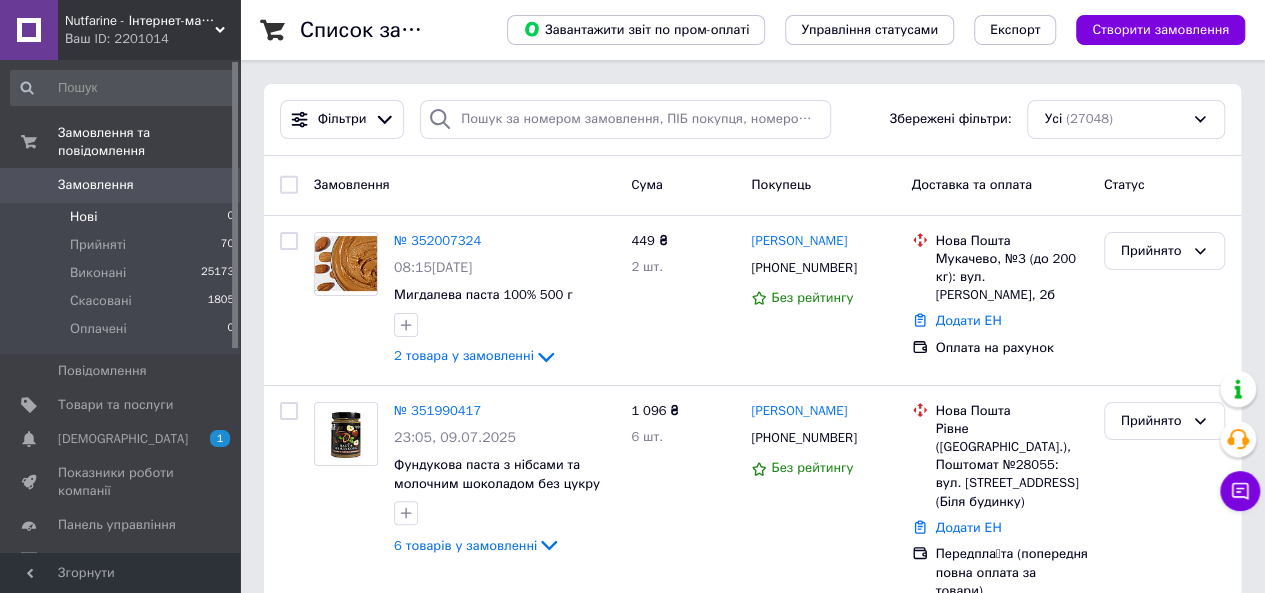 click on "Нові 0" at bounding box center [123, 217] 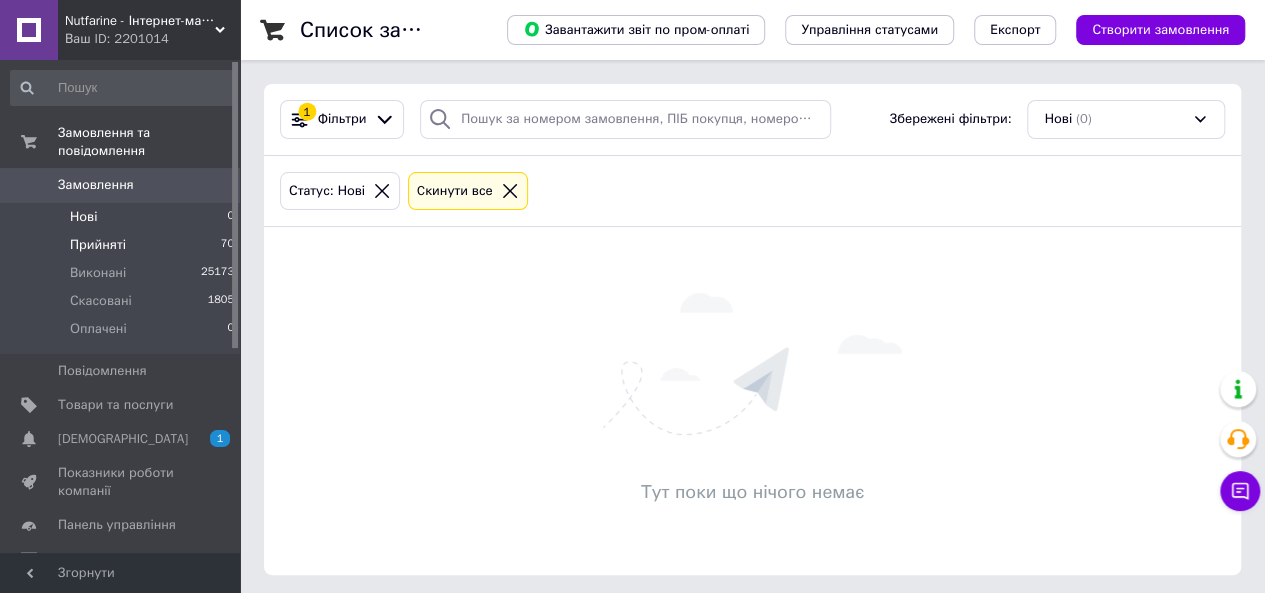 click on "Прийняті" at bounding box center (98, 245) 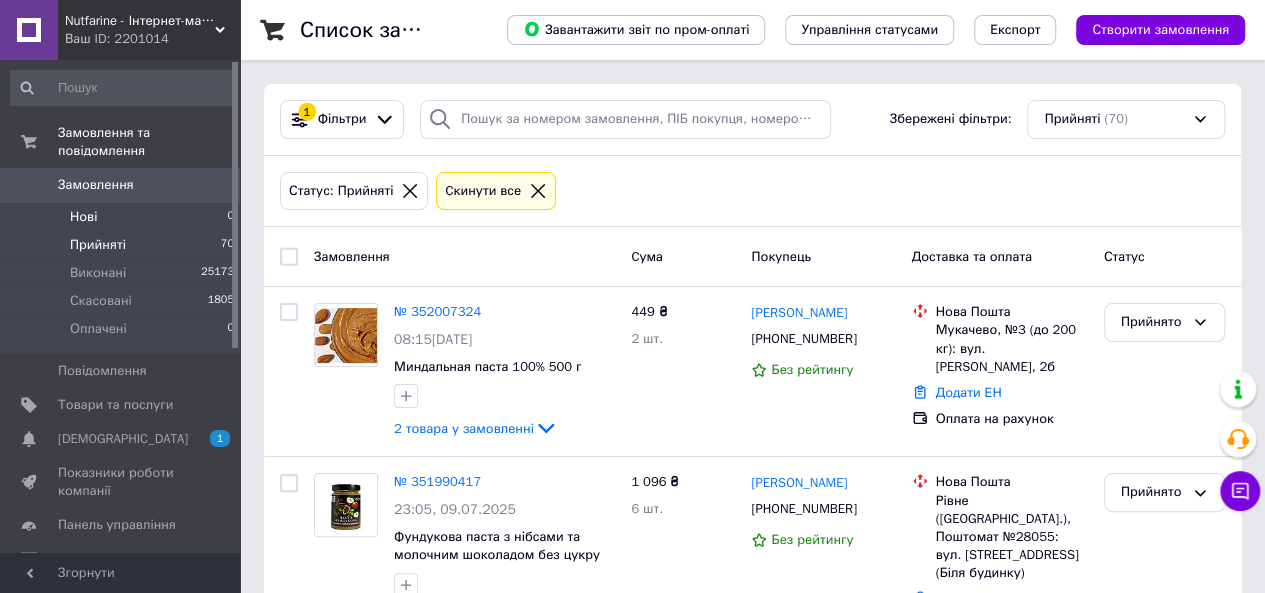 click on "Нові 0" at bounding box center (123, 217) 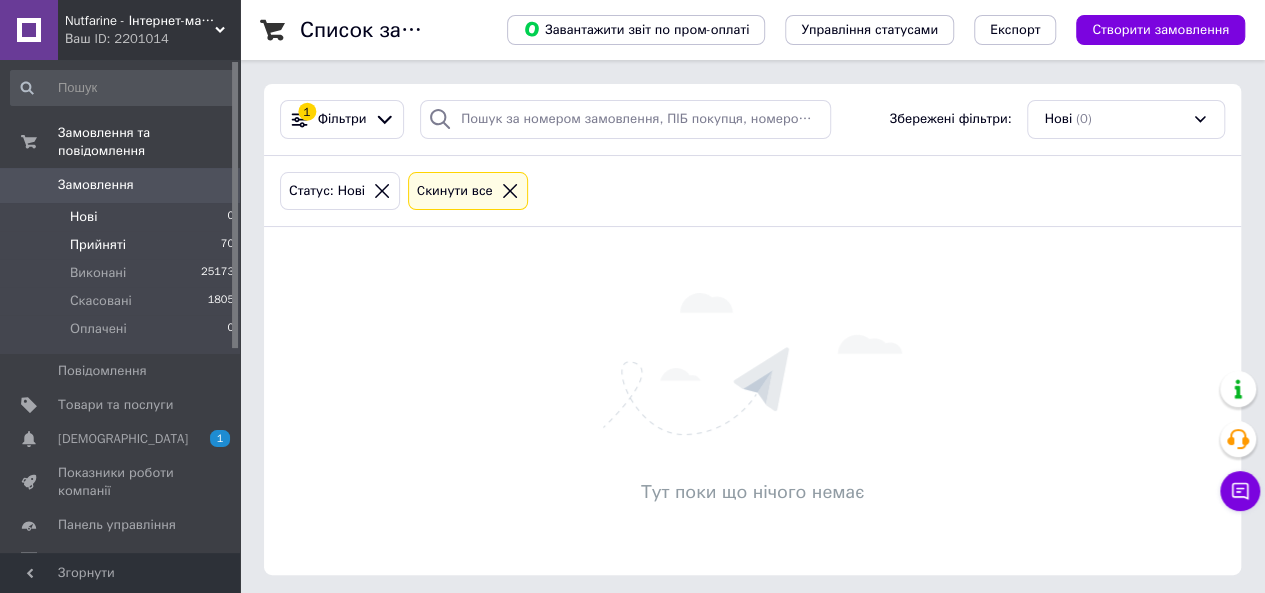 click on "Прийняті" at bounding box center [98, 245] 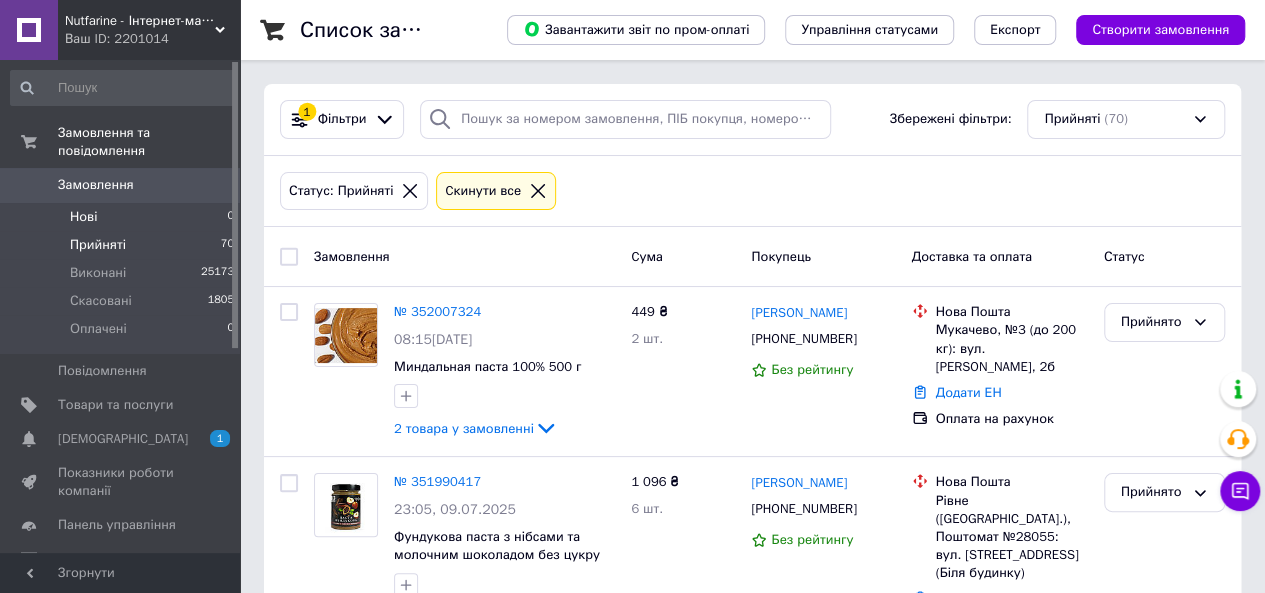 click on "Нові 0" at bounding box center [123, 217] 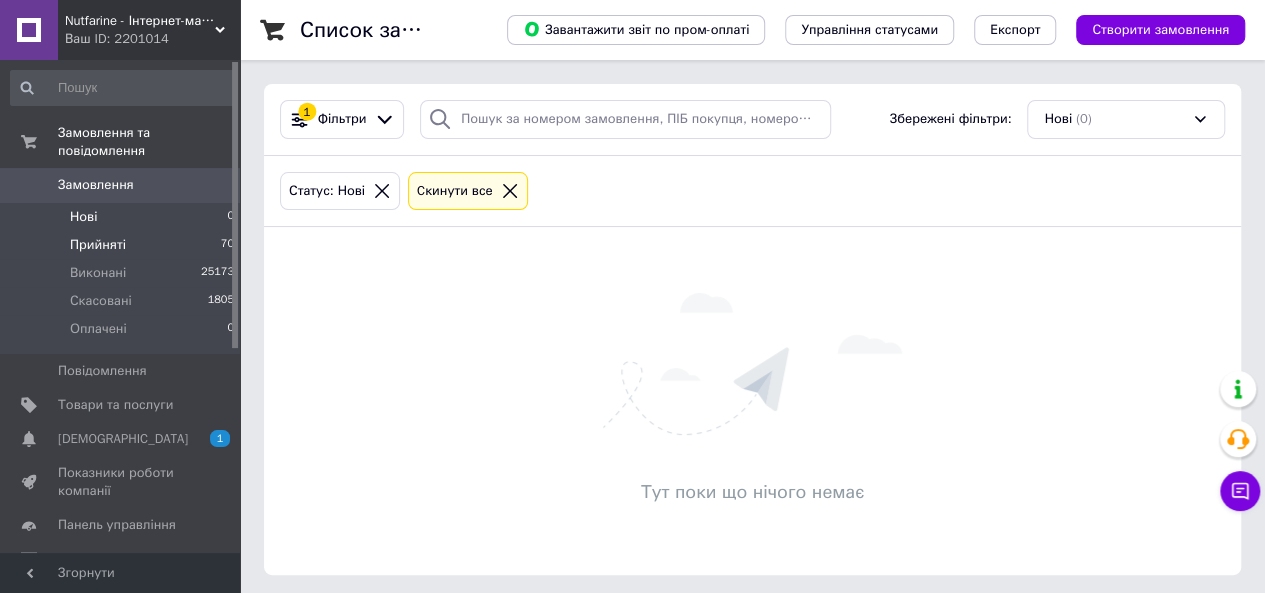 click on "Прийняті 70" at bounding box center [123, 245] 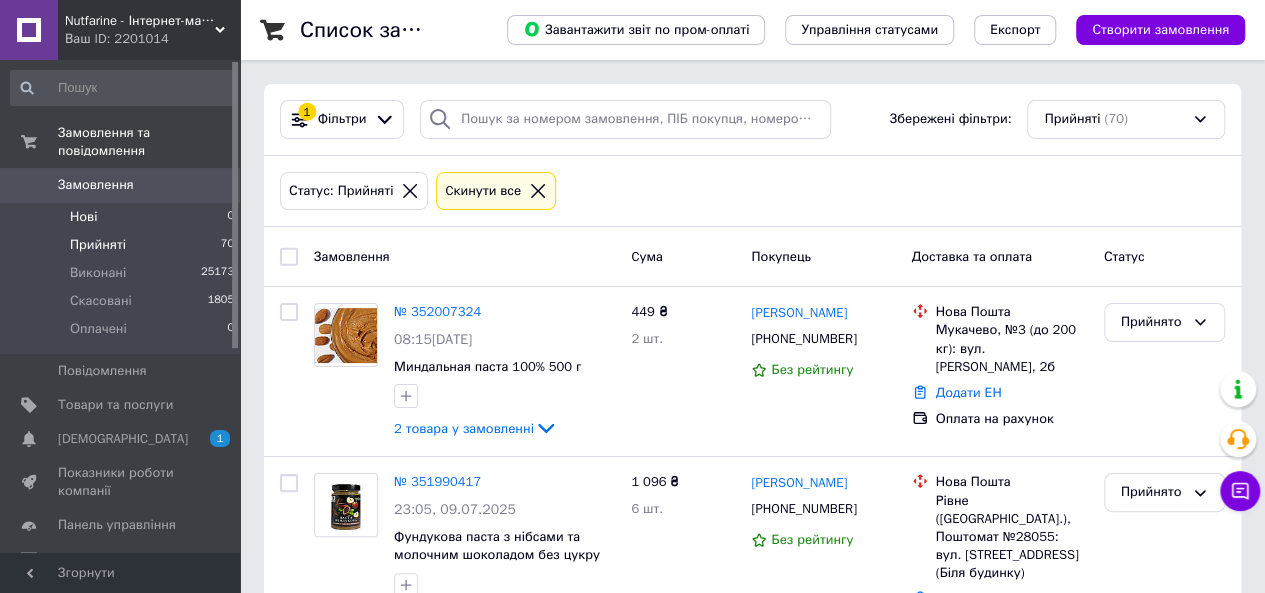 click on "Нові 0" at bounding box center (123, 217) 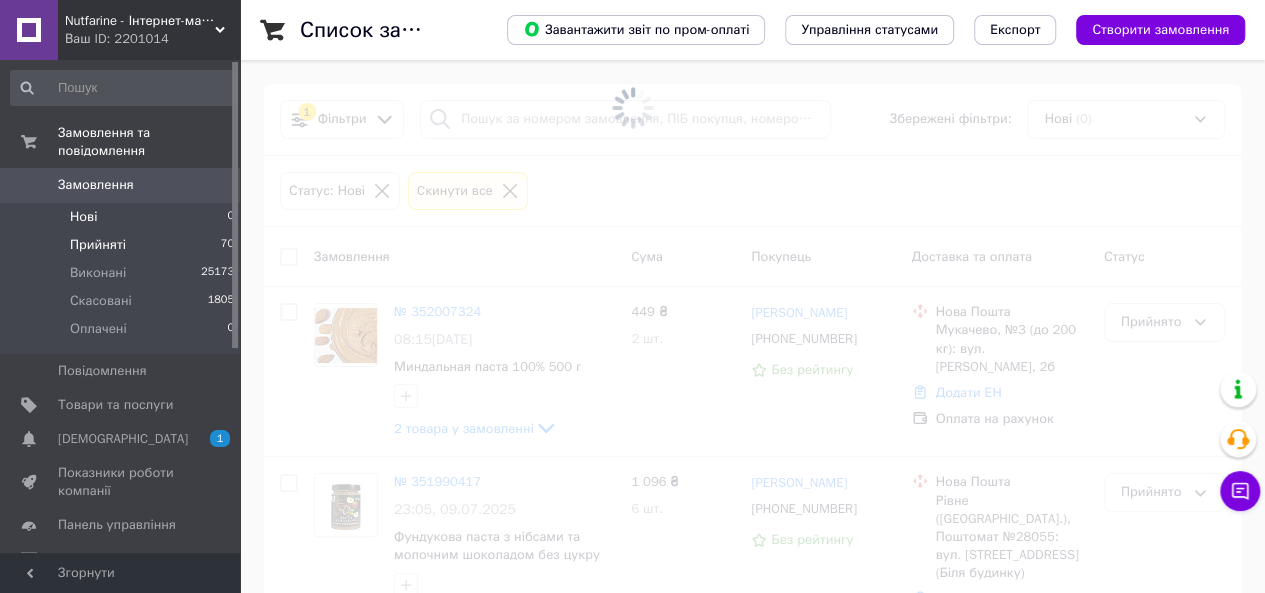 click on "Прийняті" at bounding box center (98, 245) 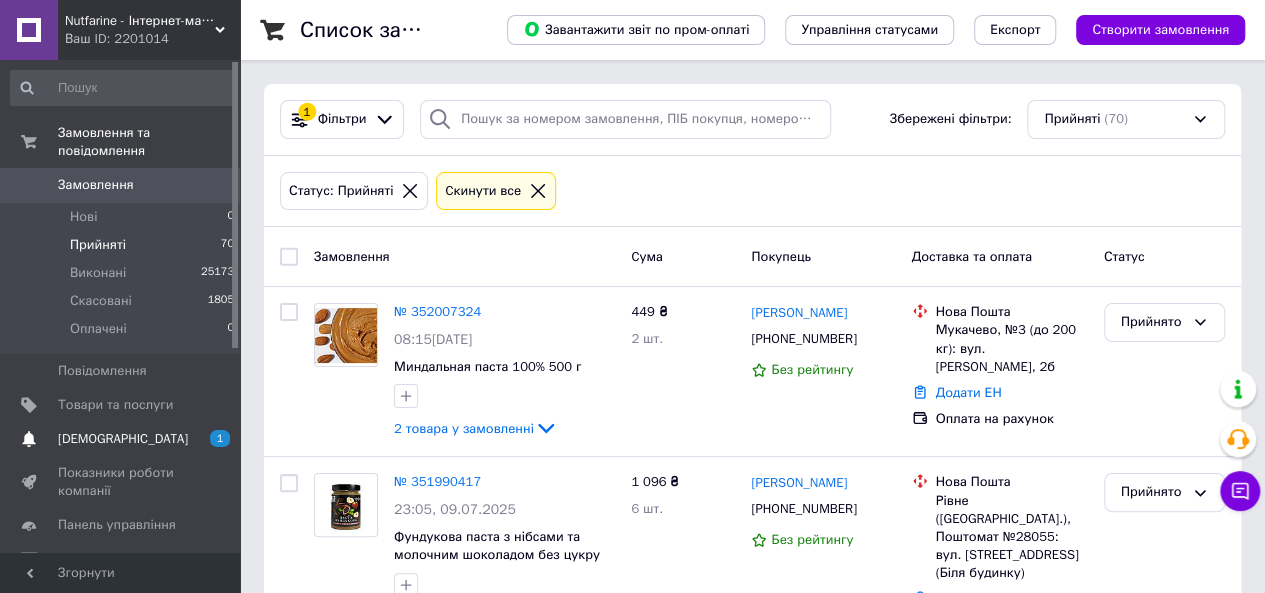 click on "Сповіщення 1 0" at bounding box center [123, 439] 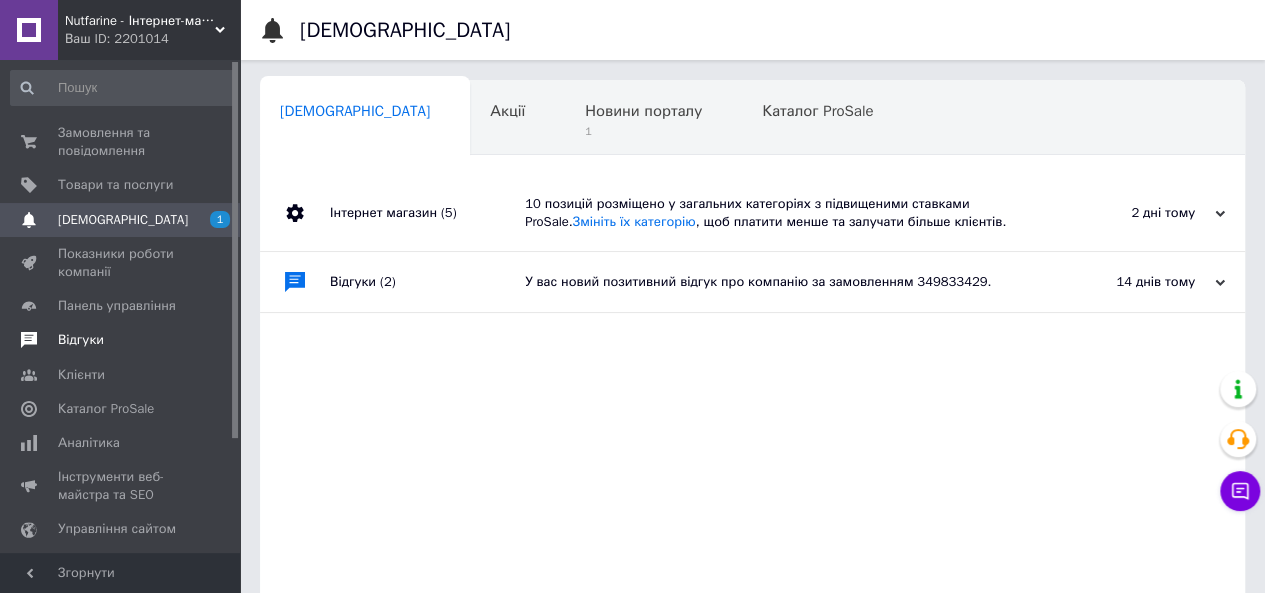 click on "Відгуки" at bounding box center (81, 340) 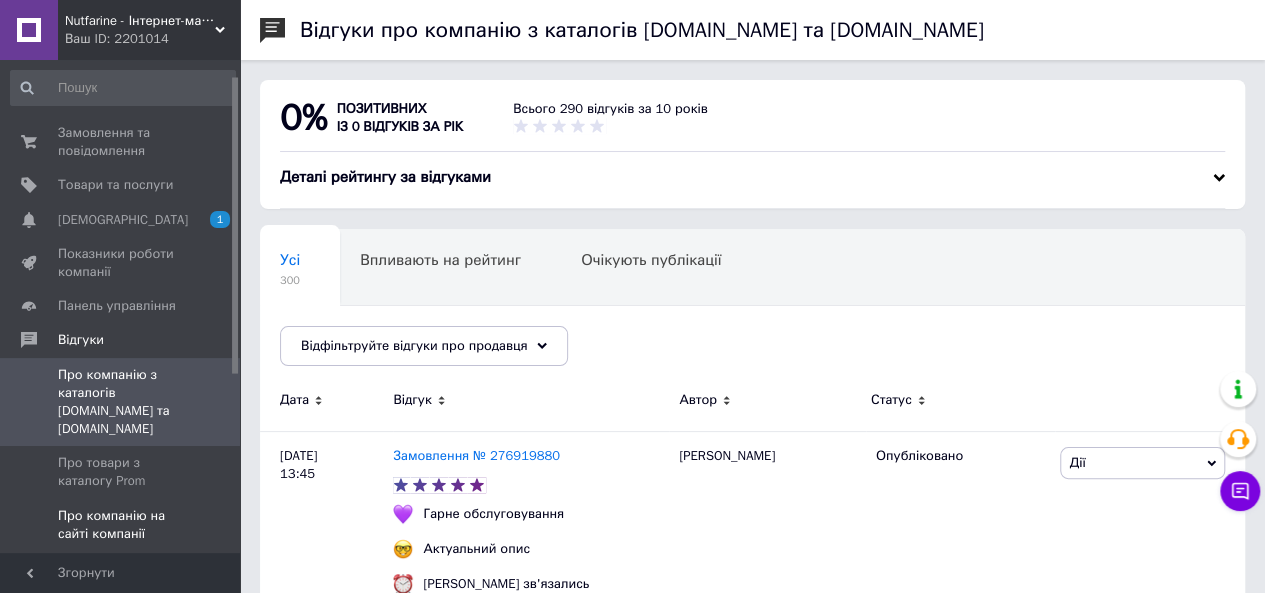 scroll, scrollTop: 100, scrollLeft: 0, axis: vertical 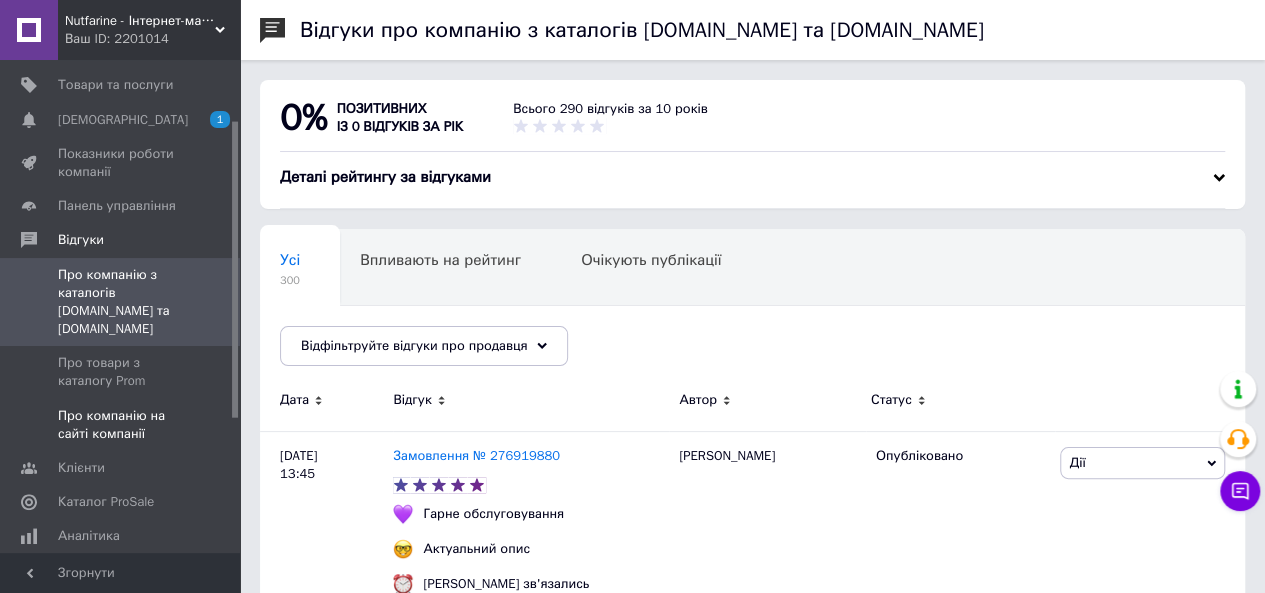 click on "Про компанію на сайті компанії" at bounding box center [121, 425] 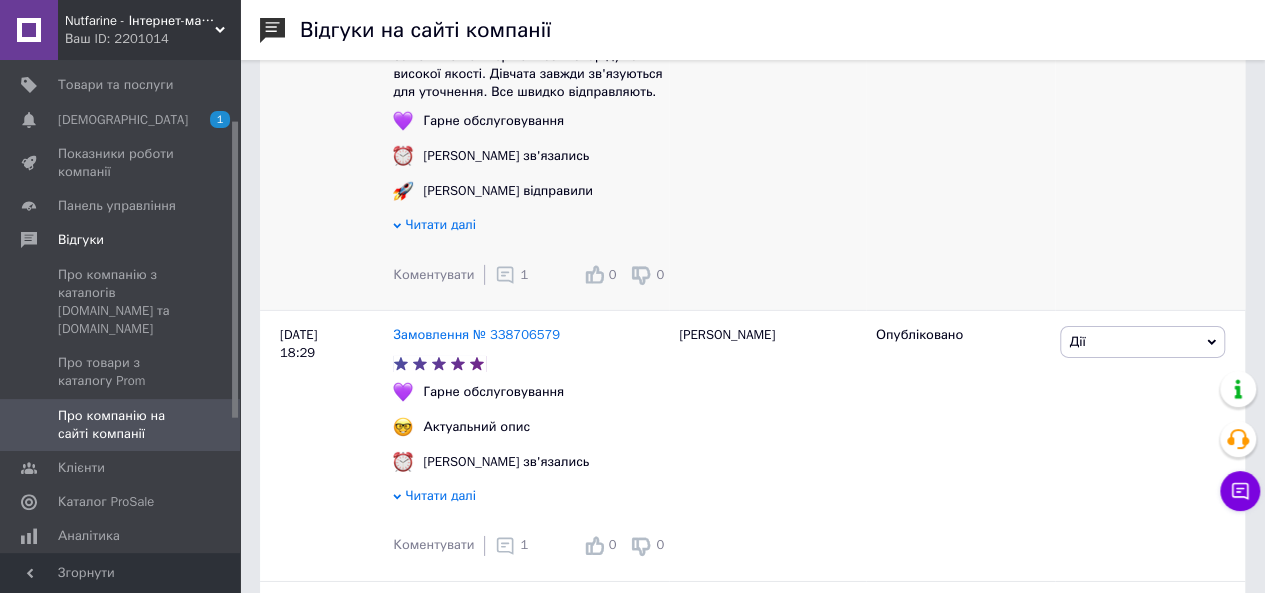 scroll, scrollTop: 3100, scrollLeft: 0, axis: vertical 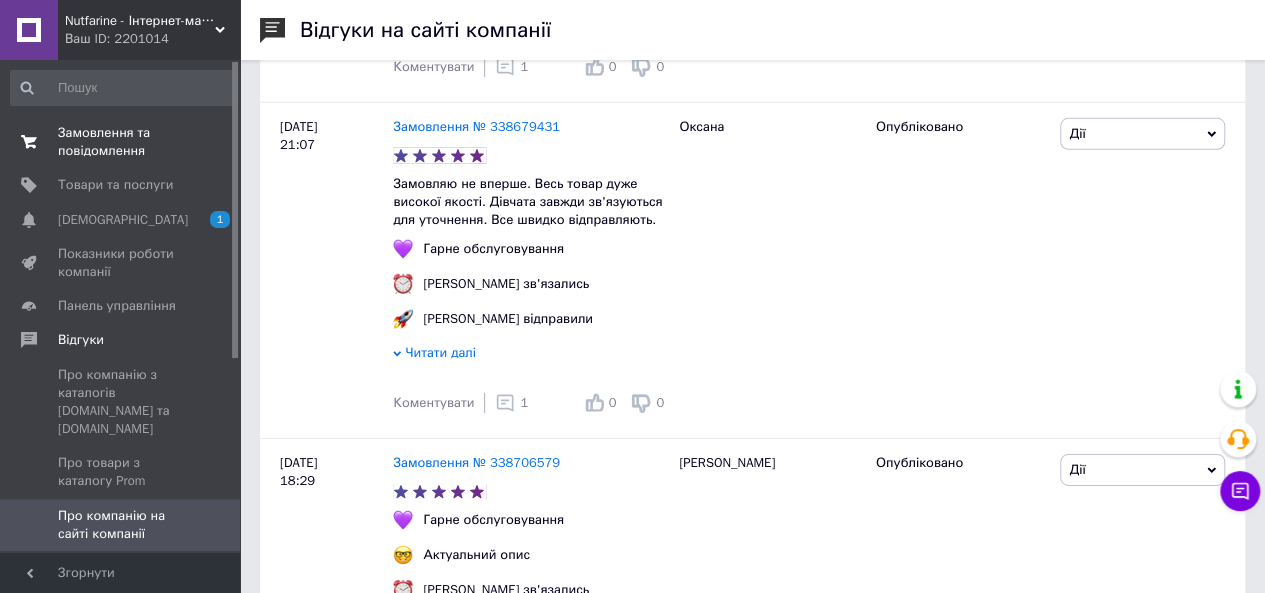 click on "Замовлення та повідомлення" at bounding box center [121, 142] 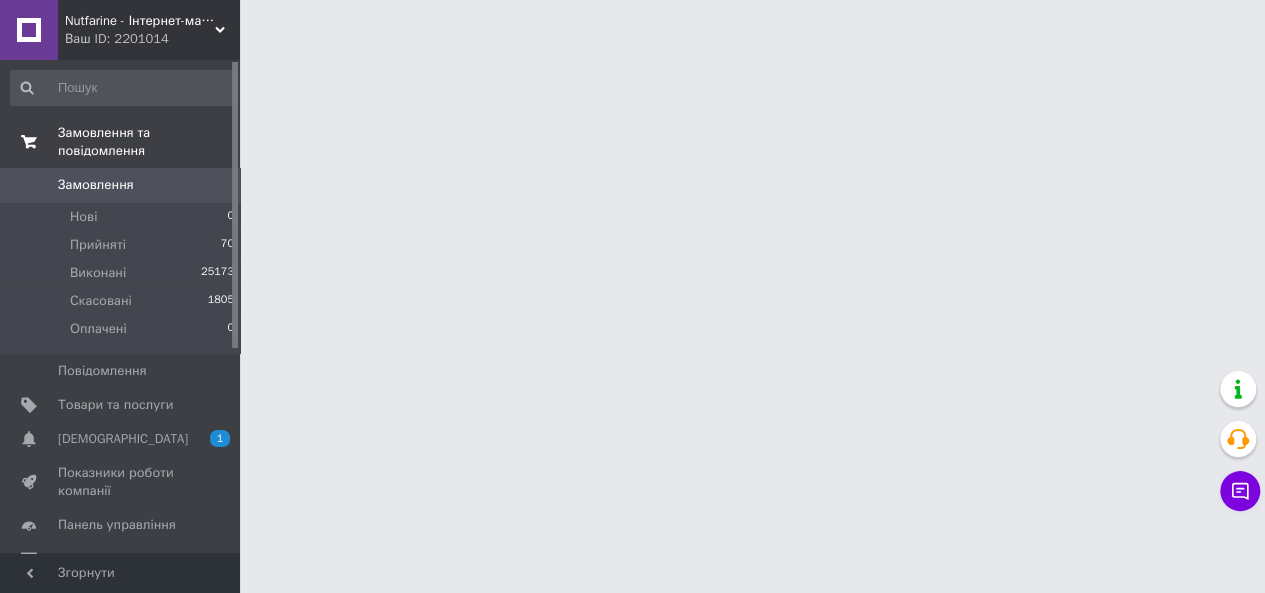 scroll, scrollTop: 0, scrollLeft: 0, axis: both 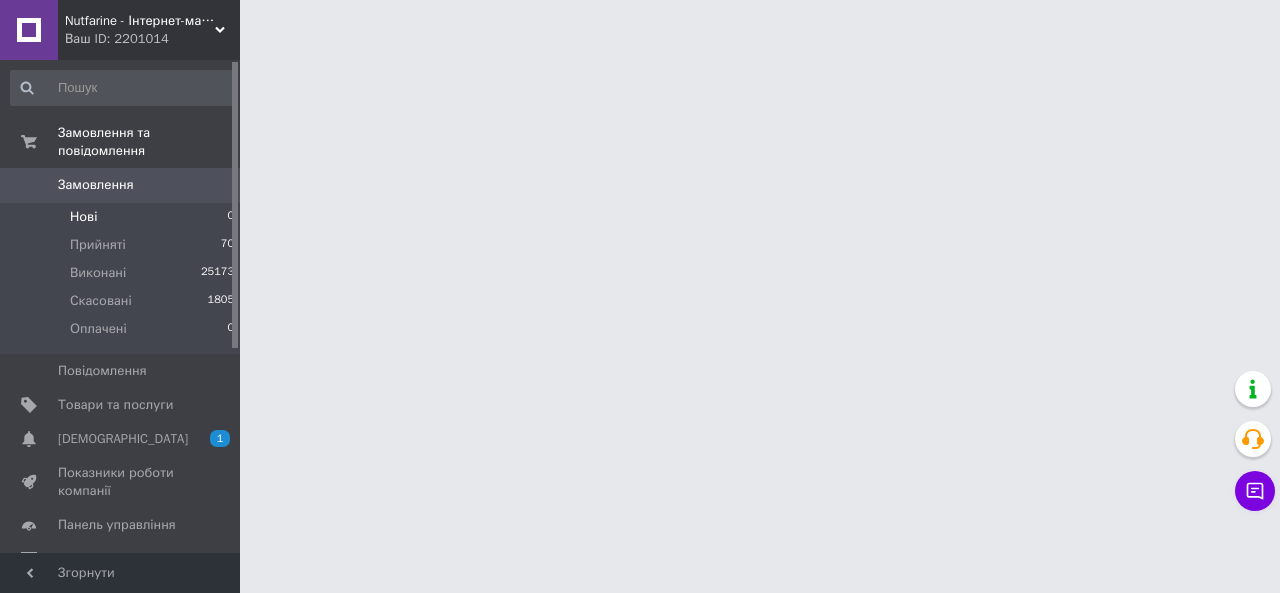 click on "Нові 0" at bounding box center (123, 217) 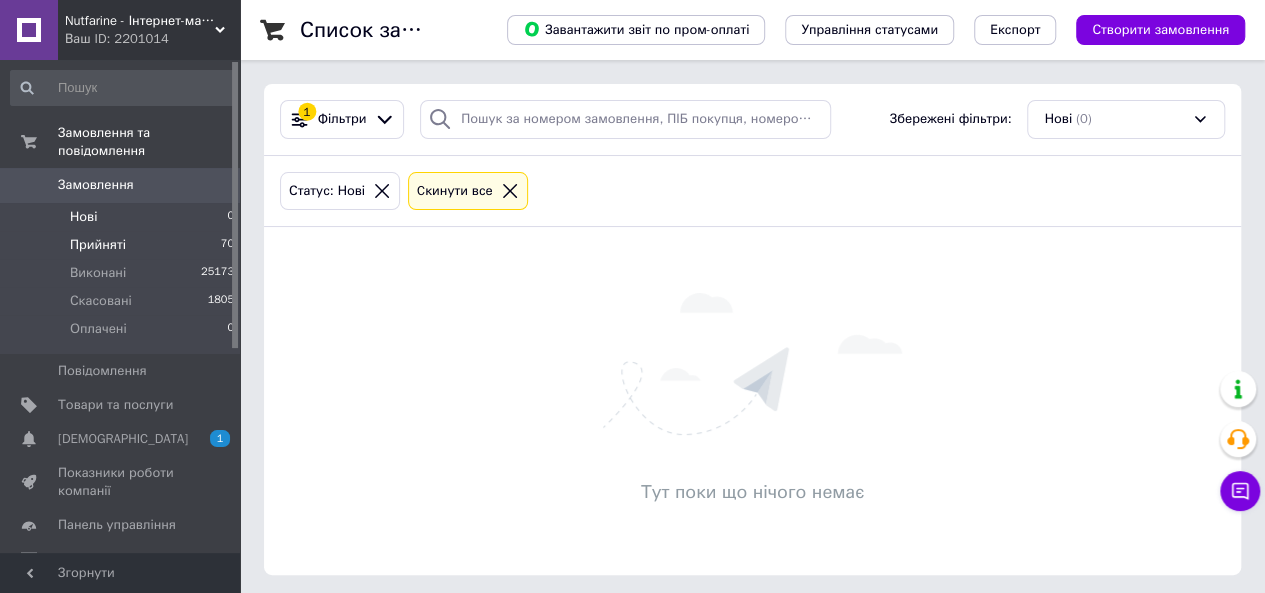 click on "Прийняті" at bounding box center (98, 245) 